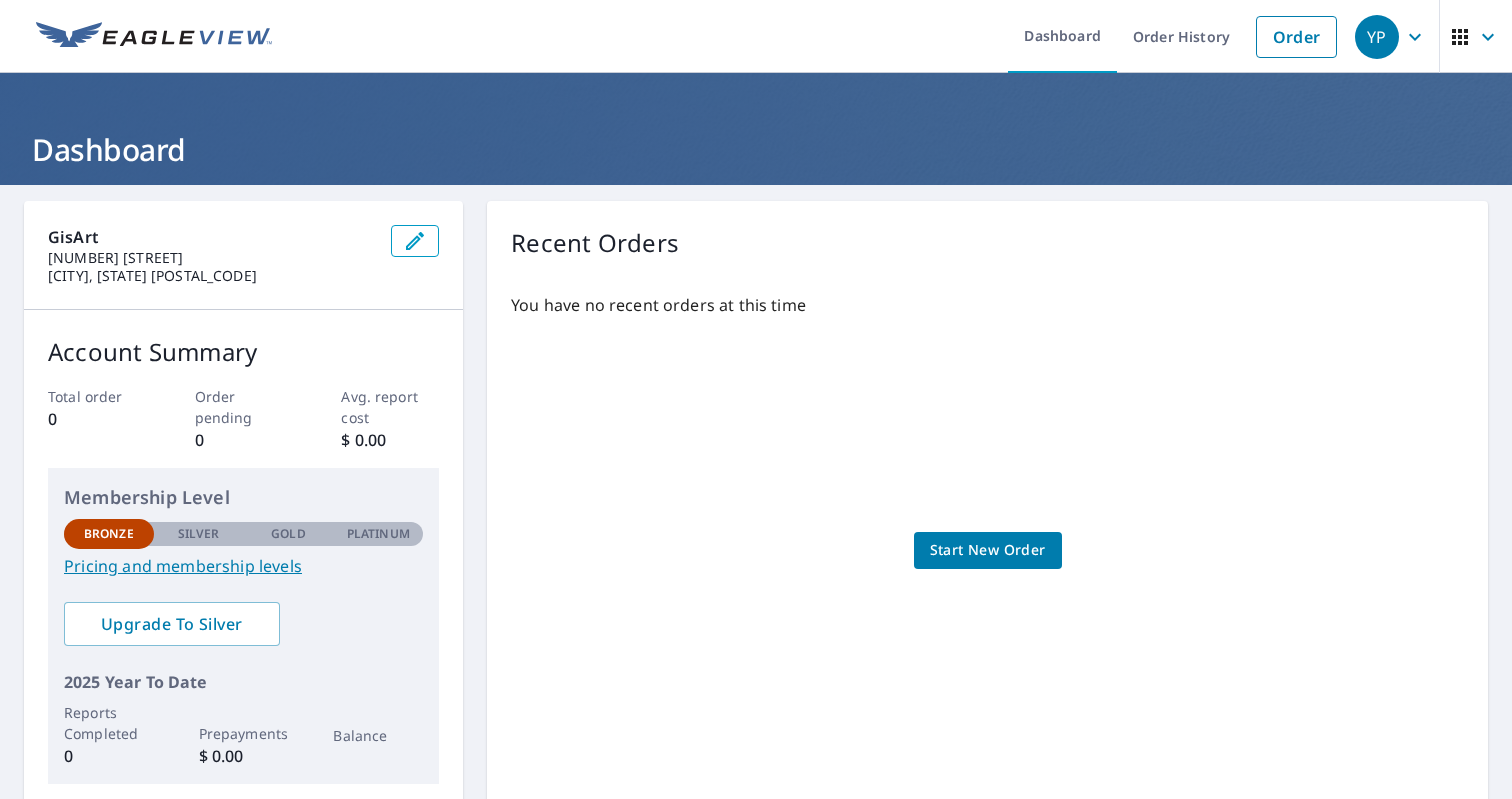 scroll, scrollTop: 0, scrollLeft: 0, axis: both 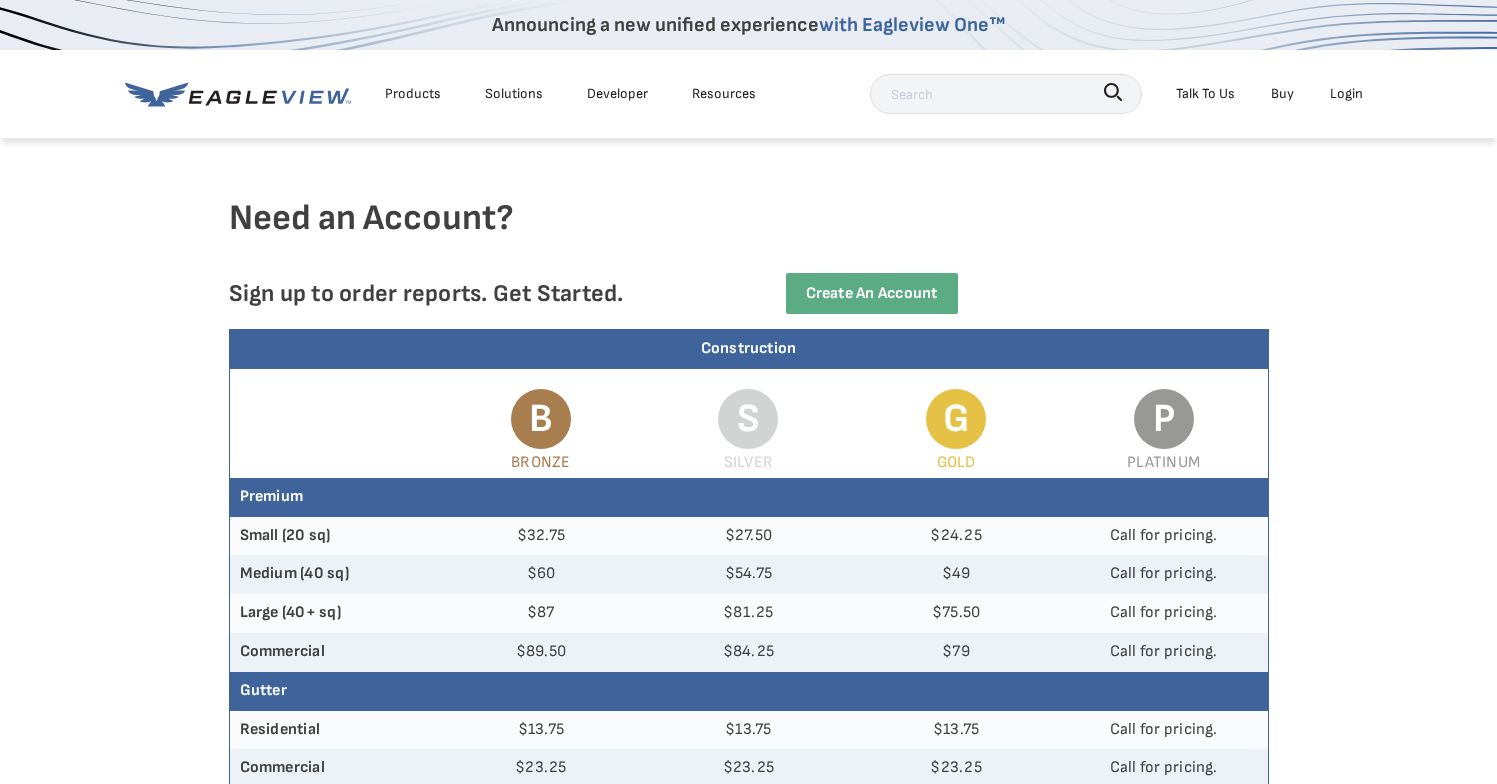 click on "Solutions" at bounding box center [514, 93] 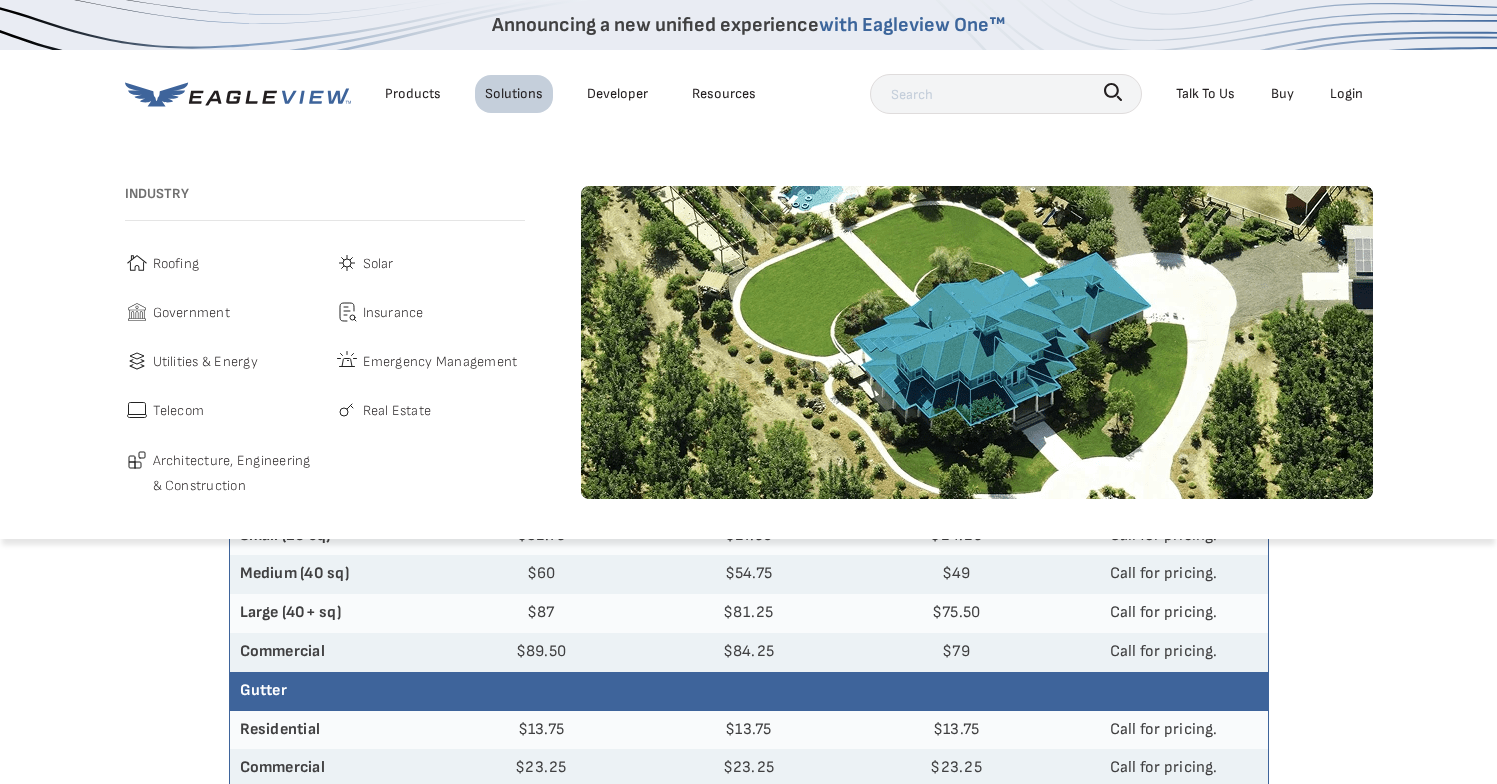 click on "Roofing" at bounding box center [176, 263] 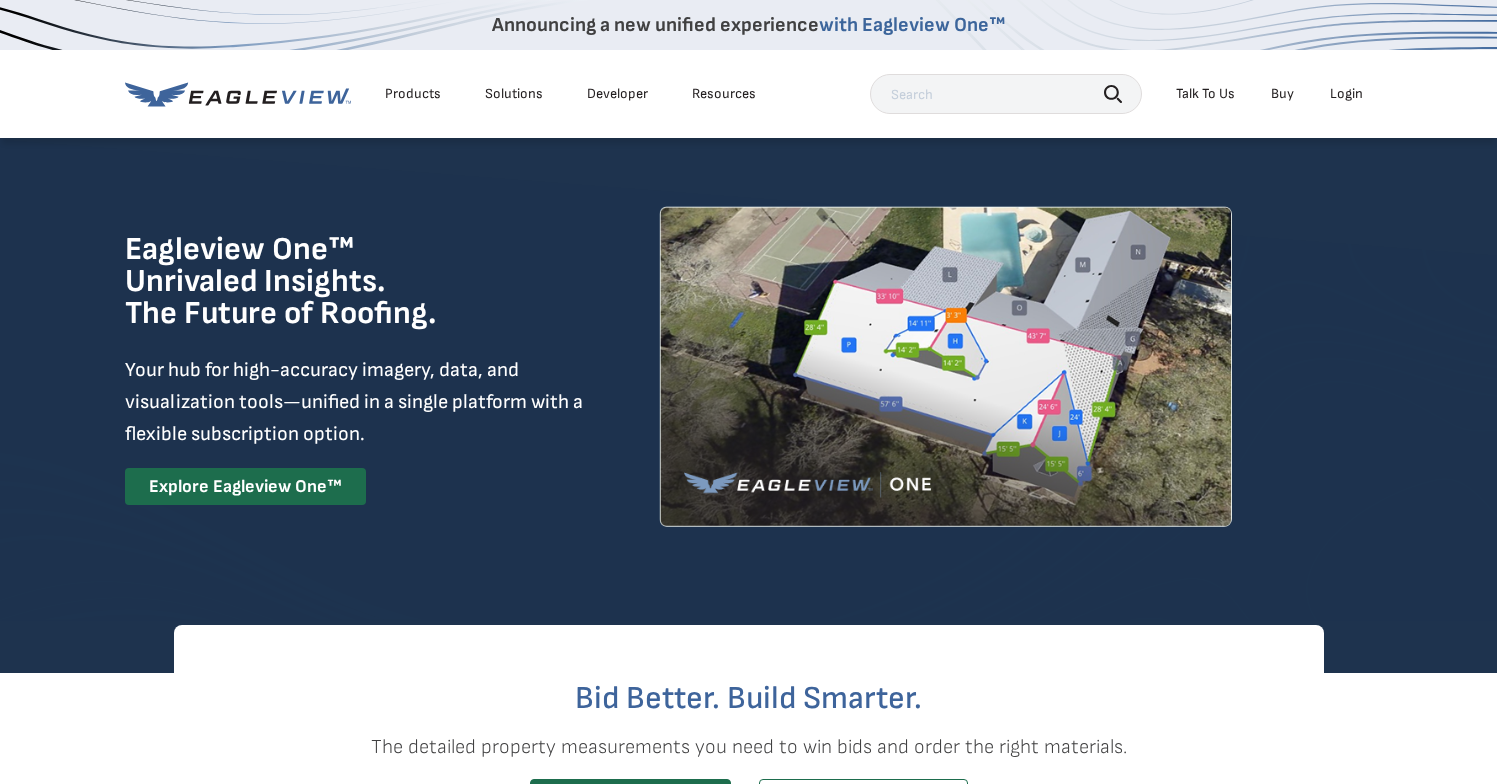 scroll, scrollTop: 0, scrollLeft: 0, axis: both 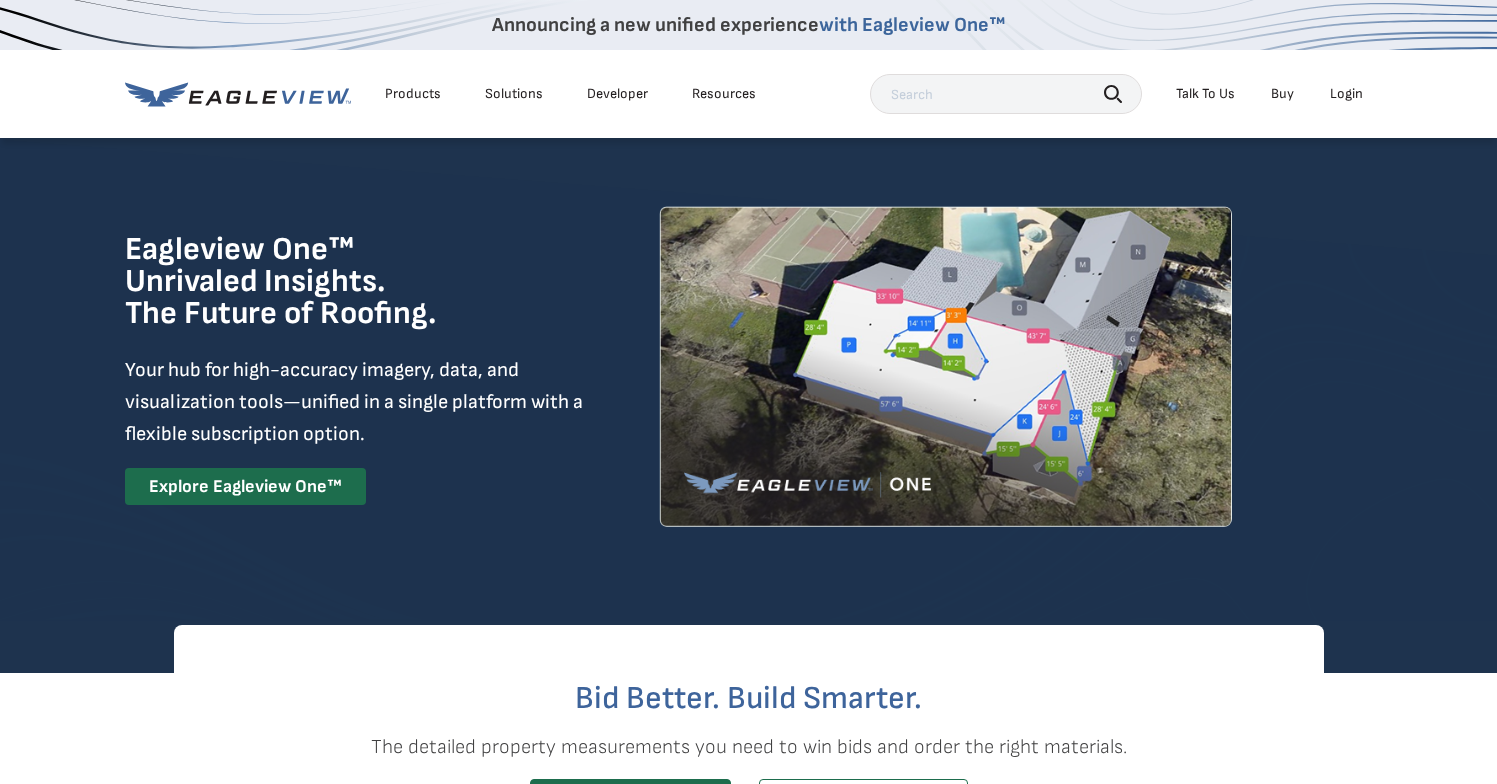 click at bounding box center (1006, 94) 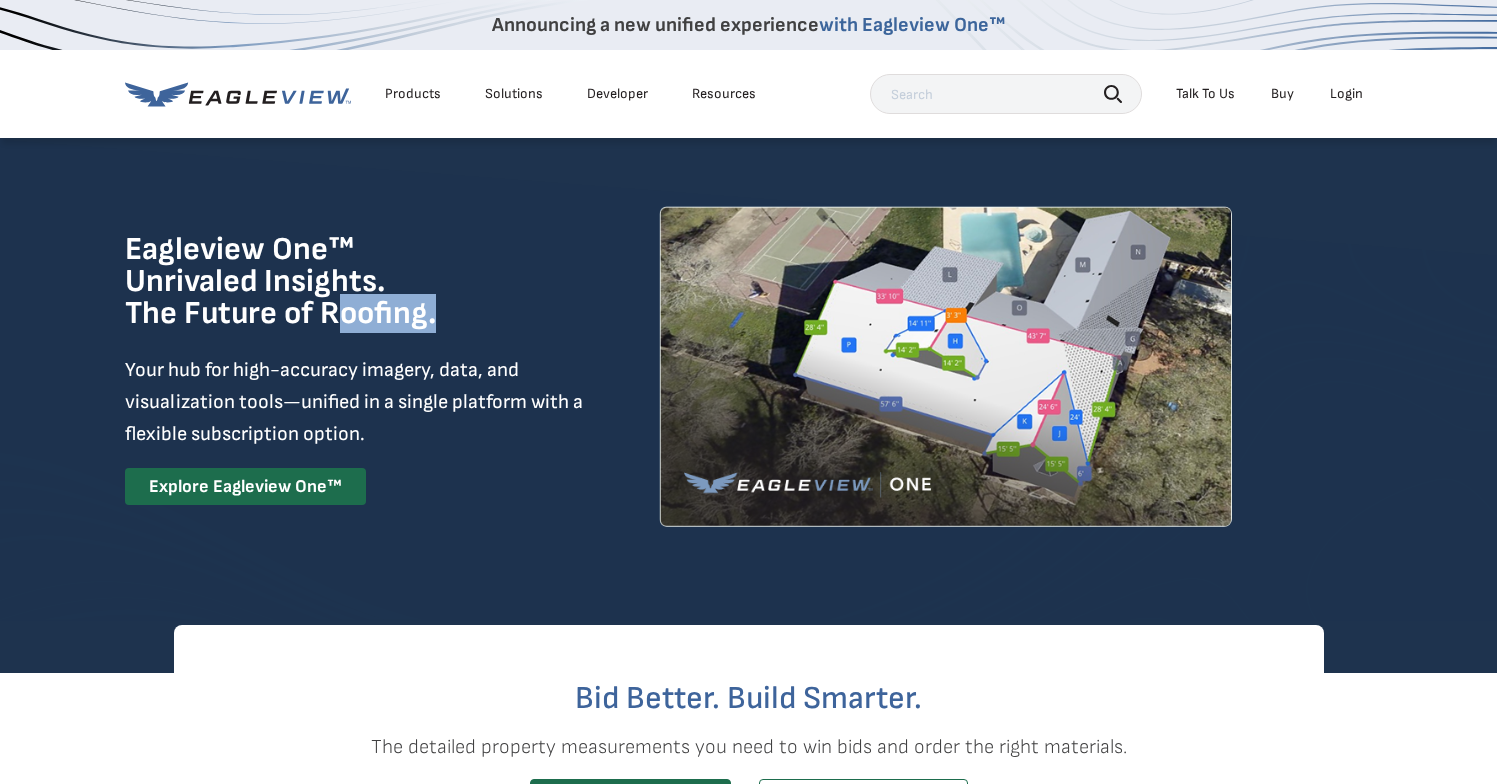 click on "Eagleview One™
Unrivaled Insights.
The Future of Roofing." at bounding box center [331, 282] 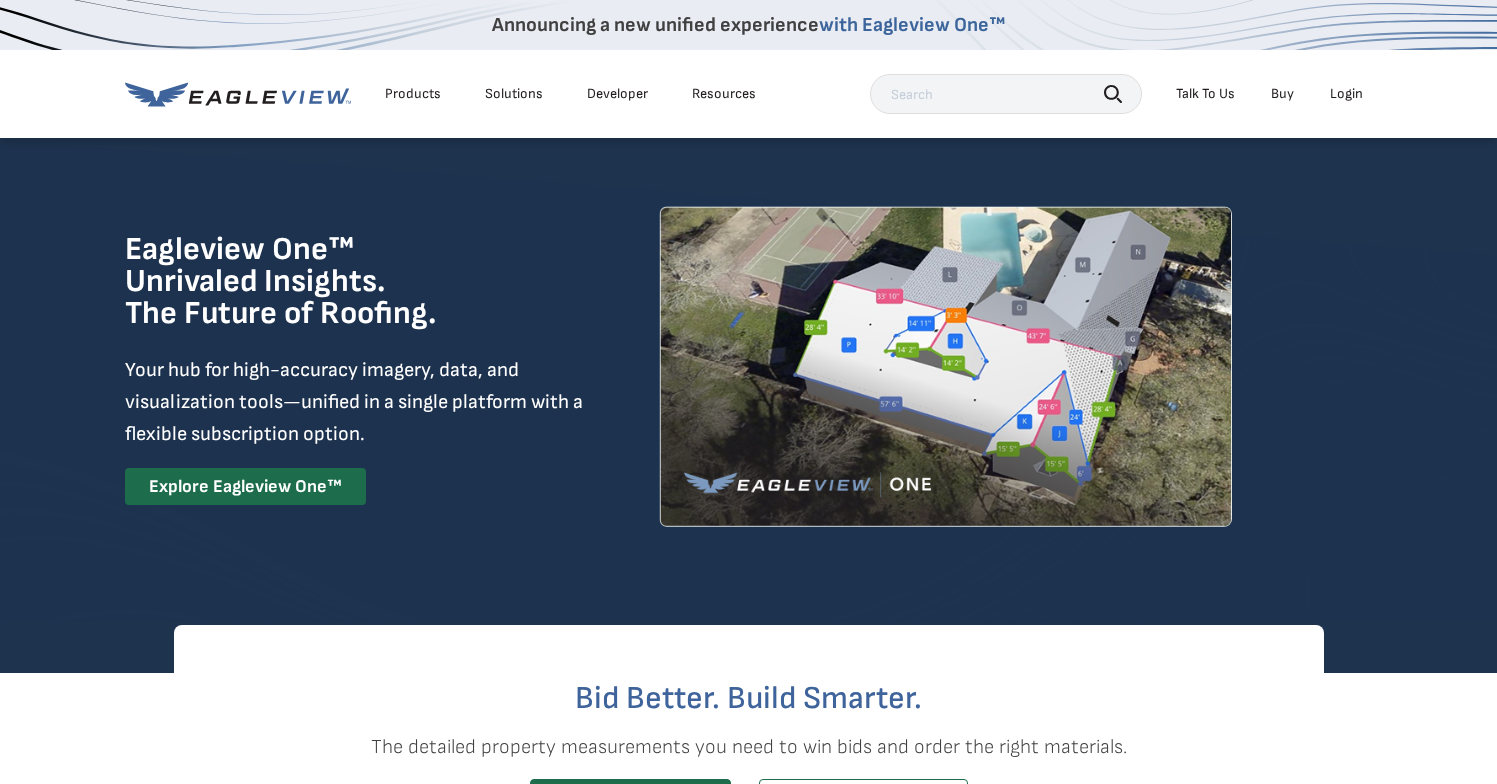 click at bounding box center [1006, 94] 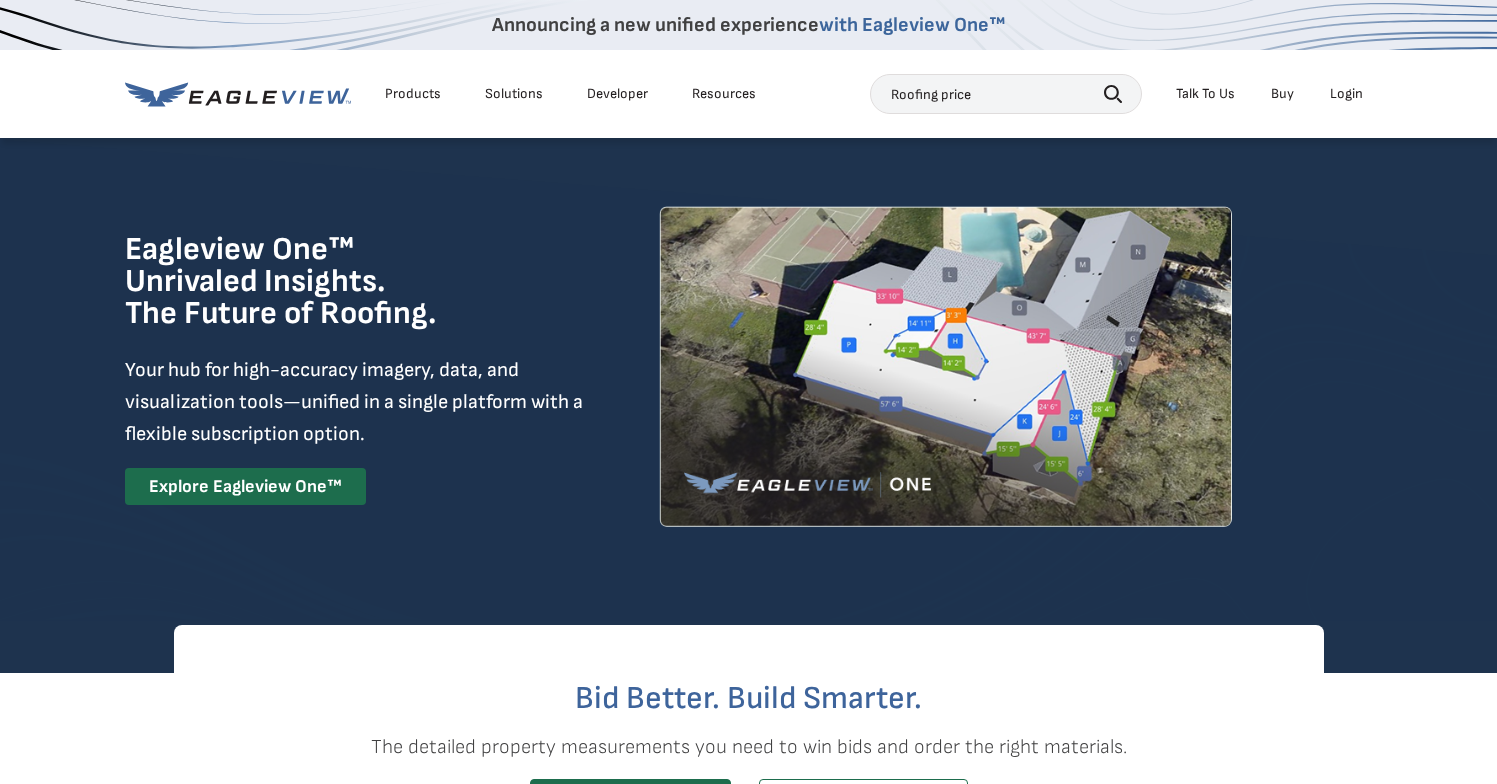 type on "Roofing price" 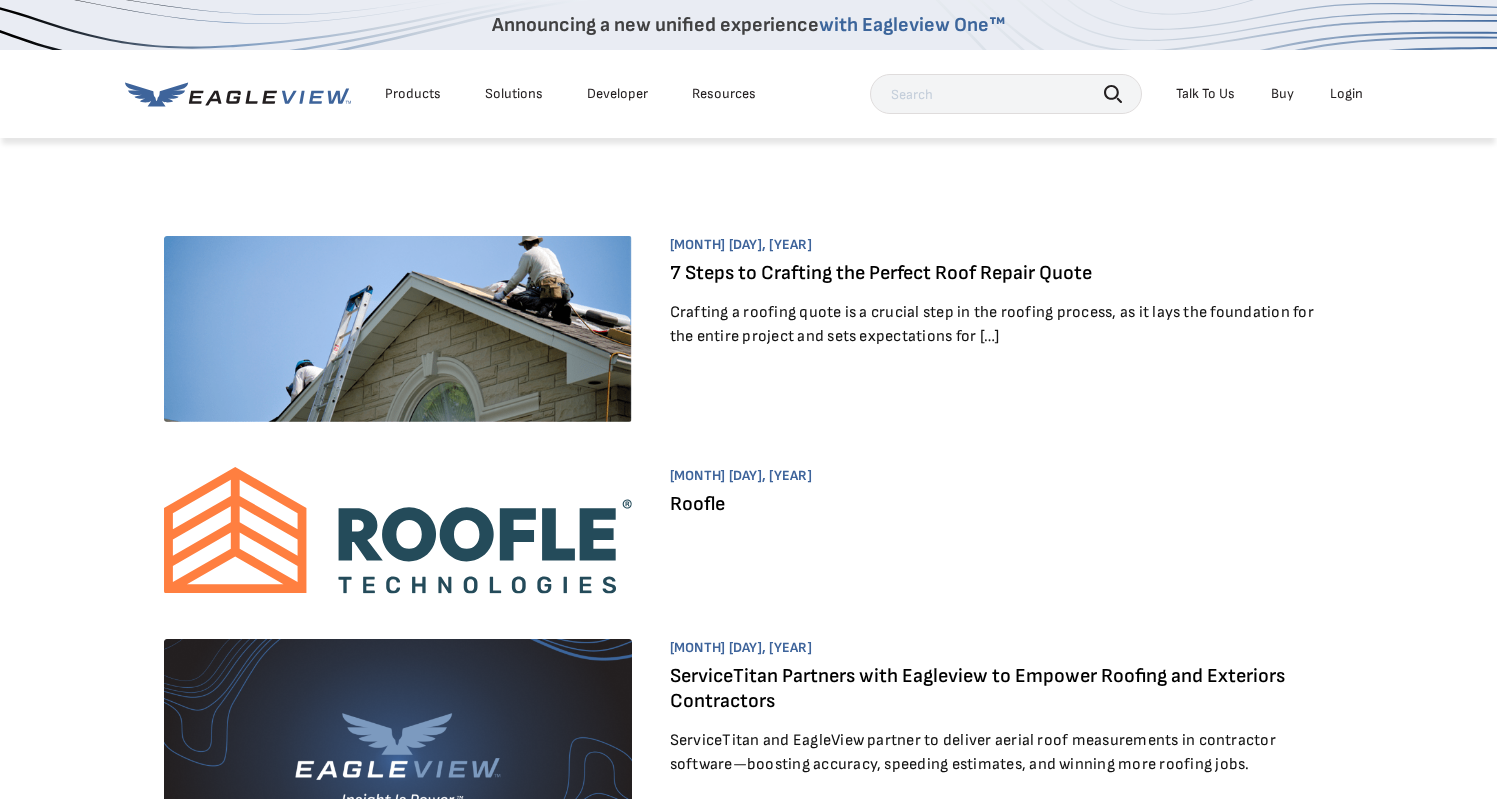 scroll, scrollTop: 0, scrollLeft: 0, axis: both 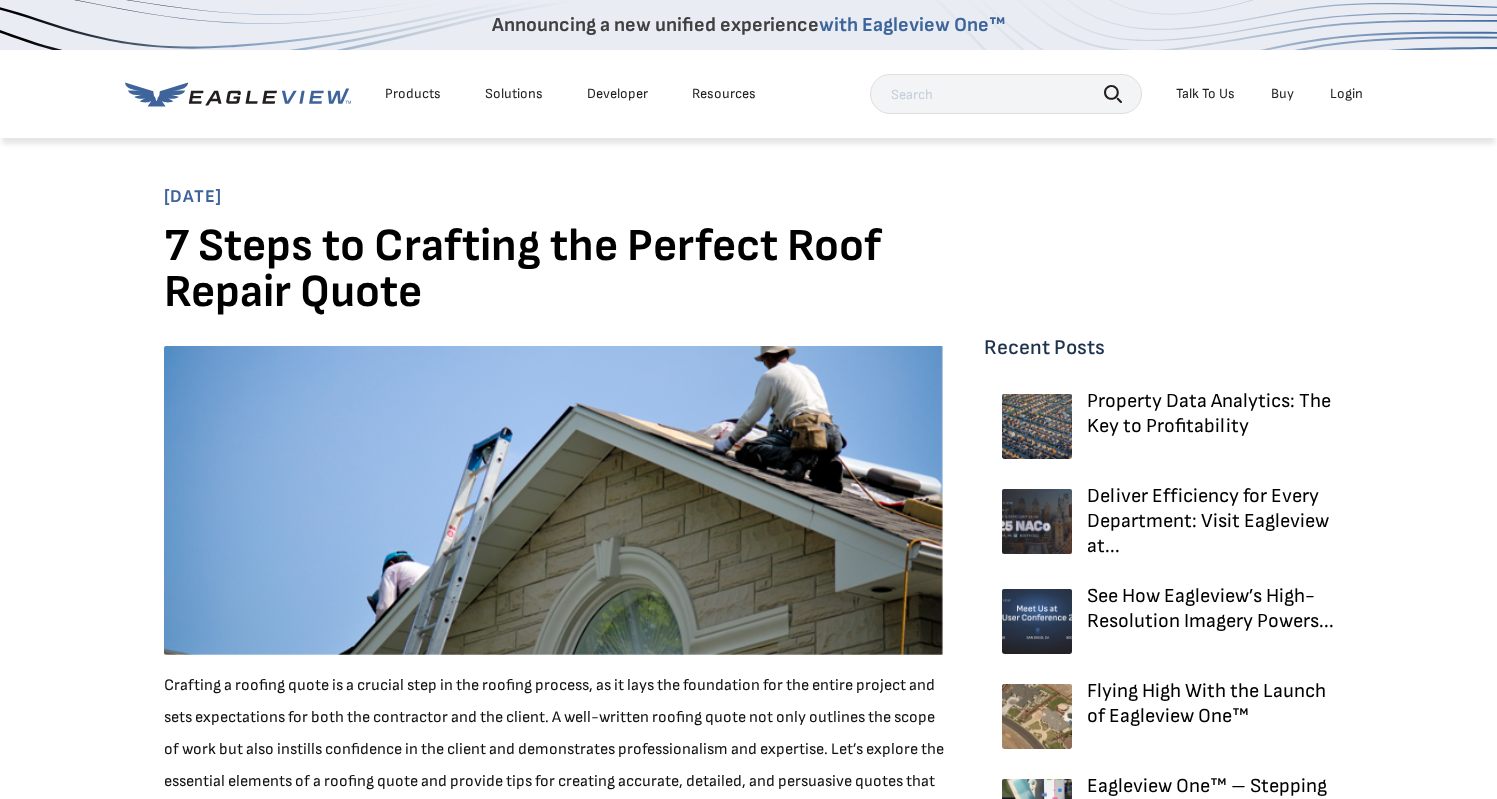 click on "Products" at bounding box center (413, 94) 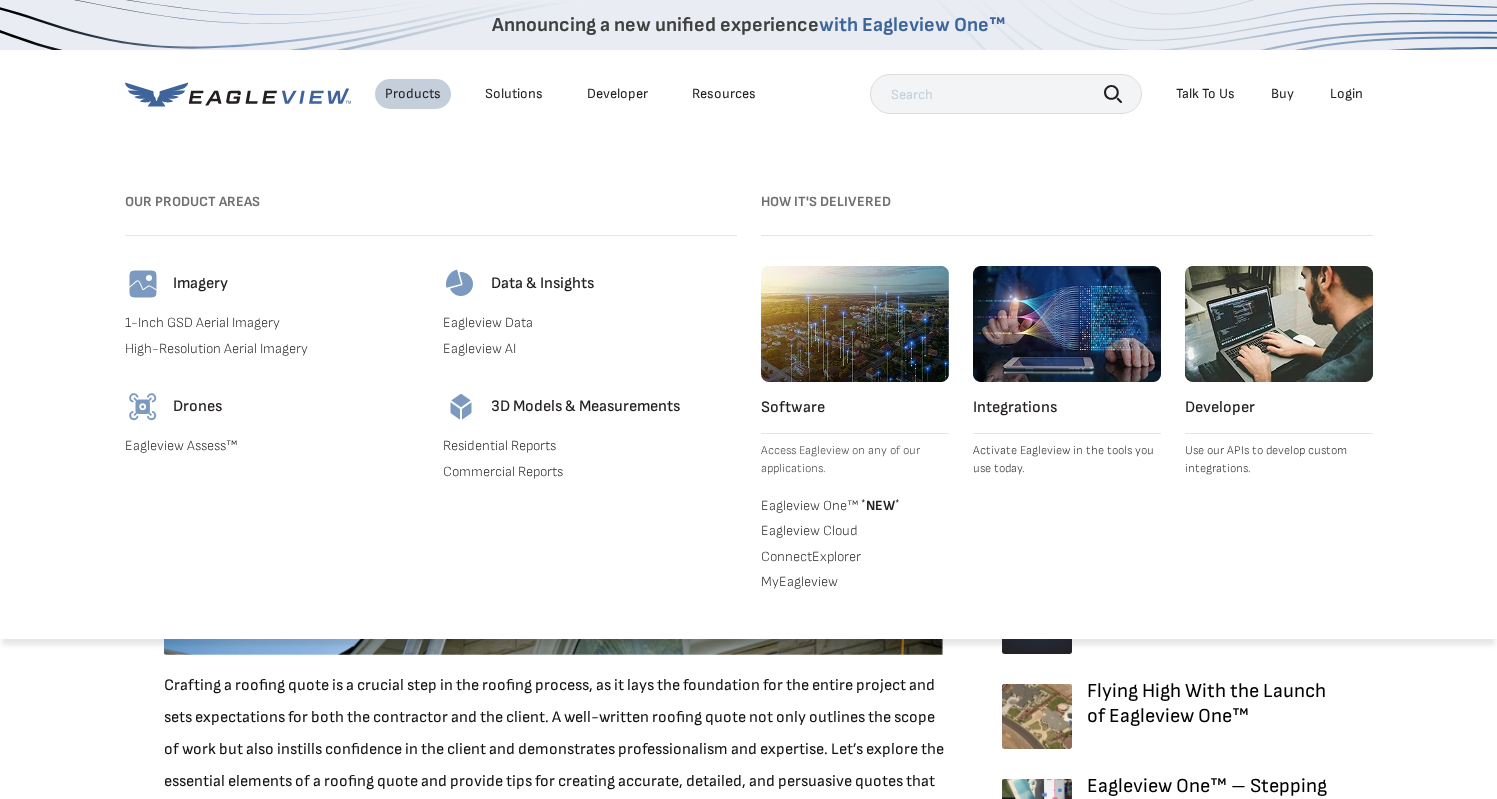 click on "Imagery" at bounding box center [200, 284] 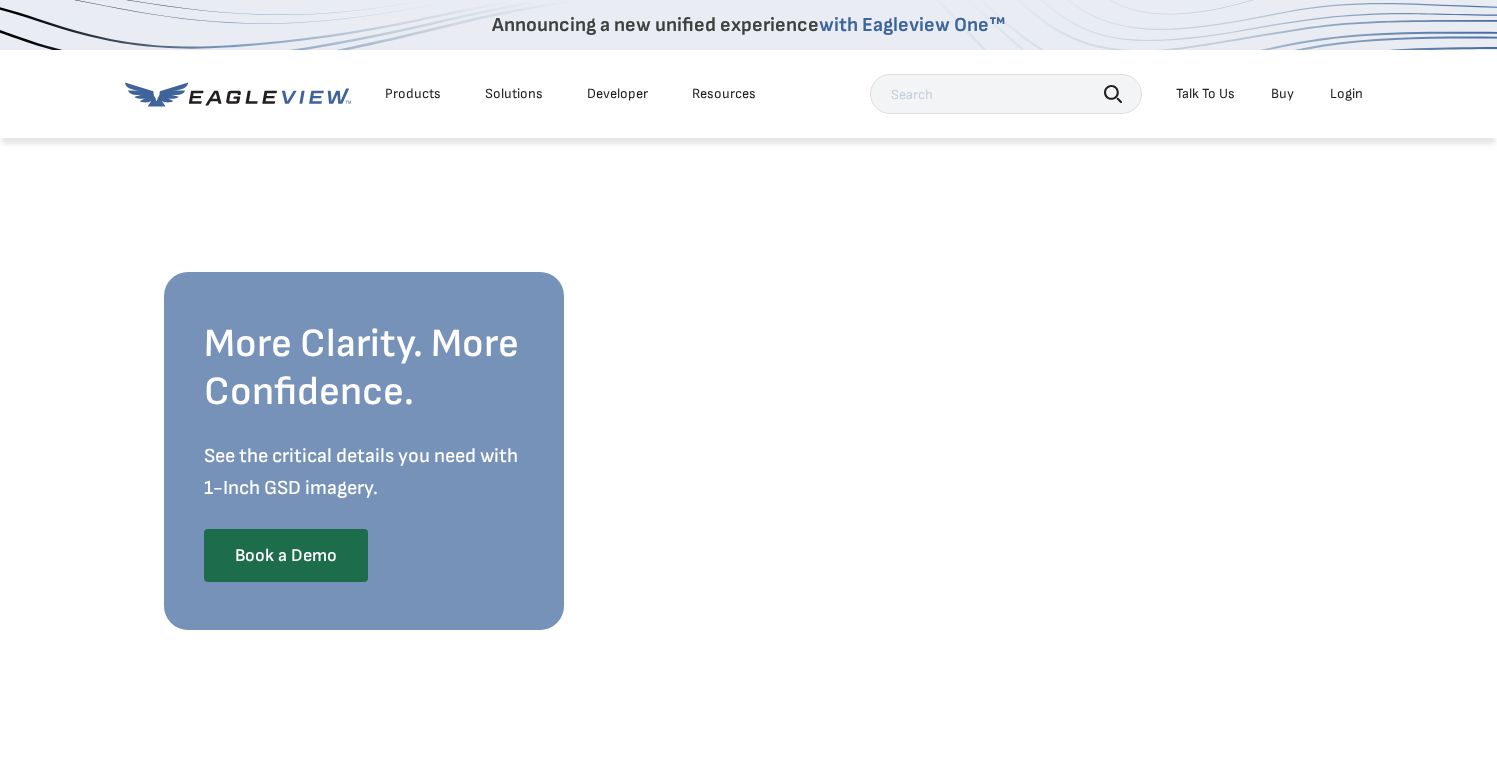 scroll, scrollTop: 0, scrollLeft: 0, axis: both 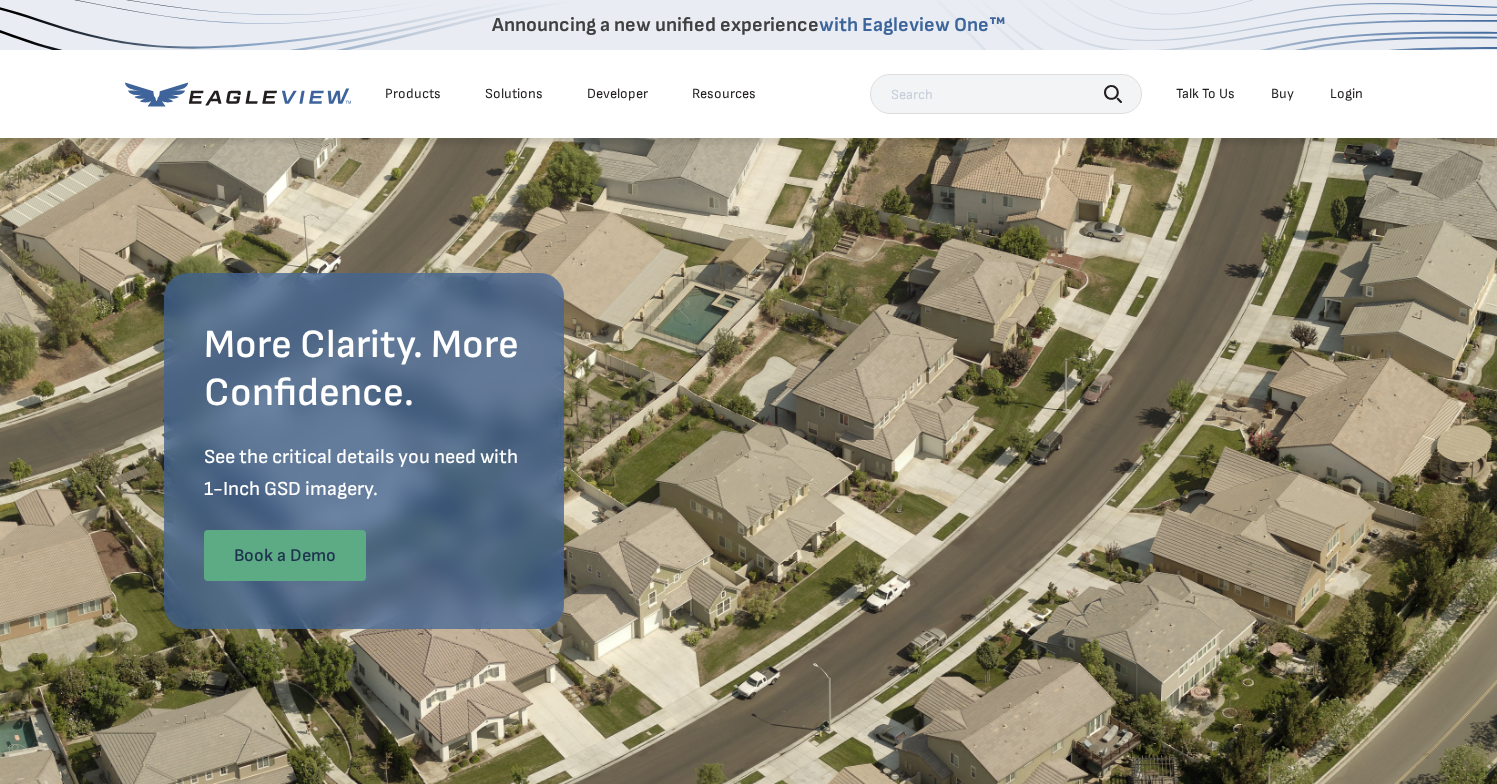 click on "Book a Demo" at bounding box center [285, 556] 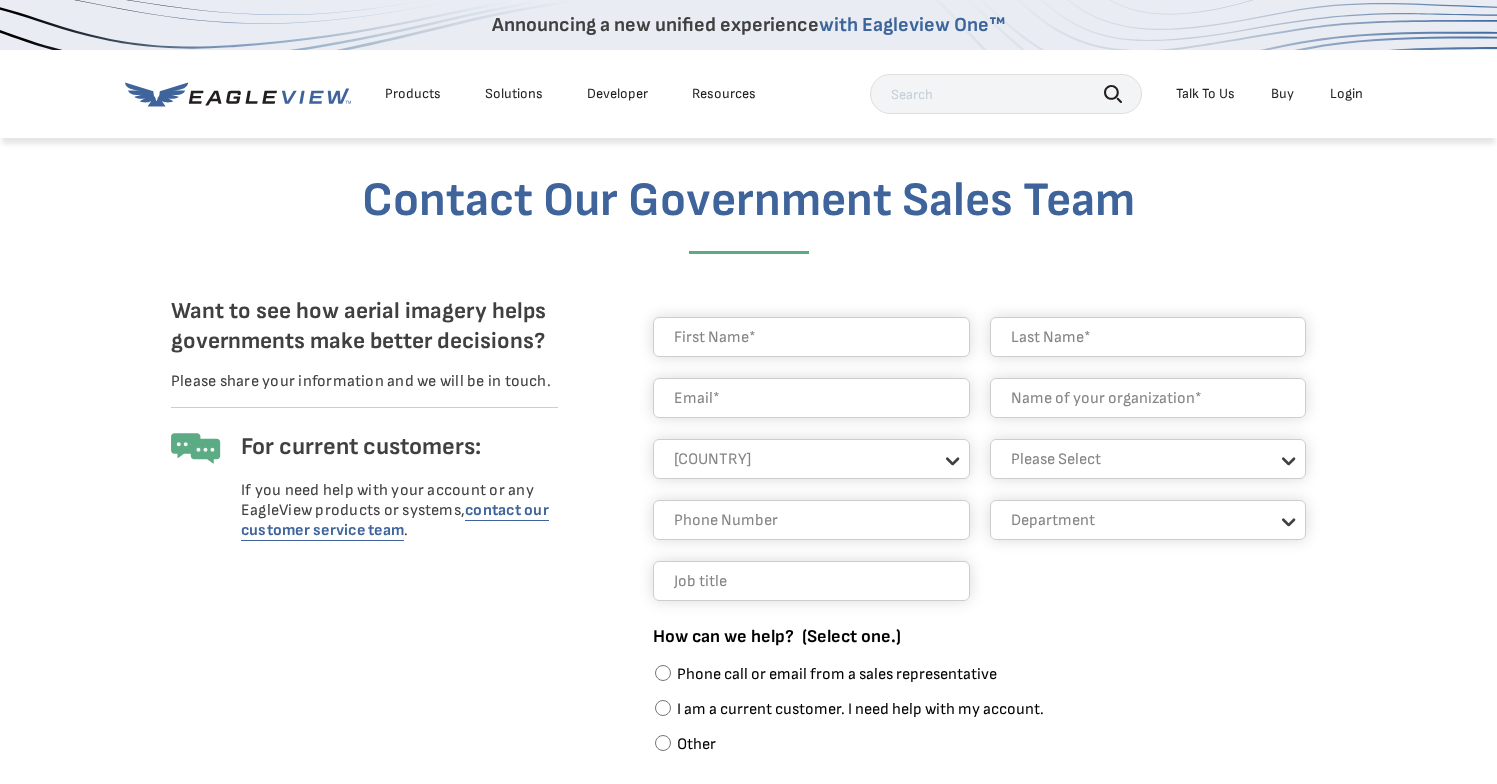 scroll, scrollTop: 0, scrollLeft: 0, axis: both 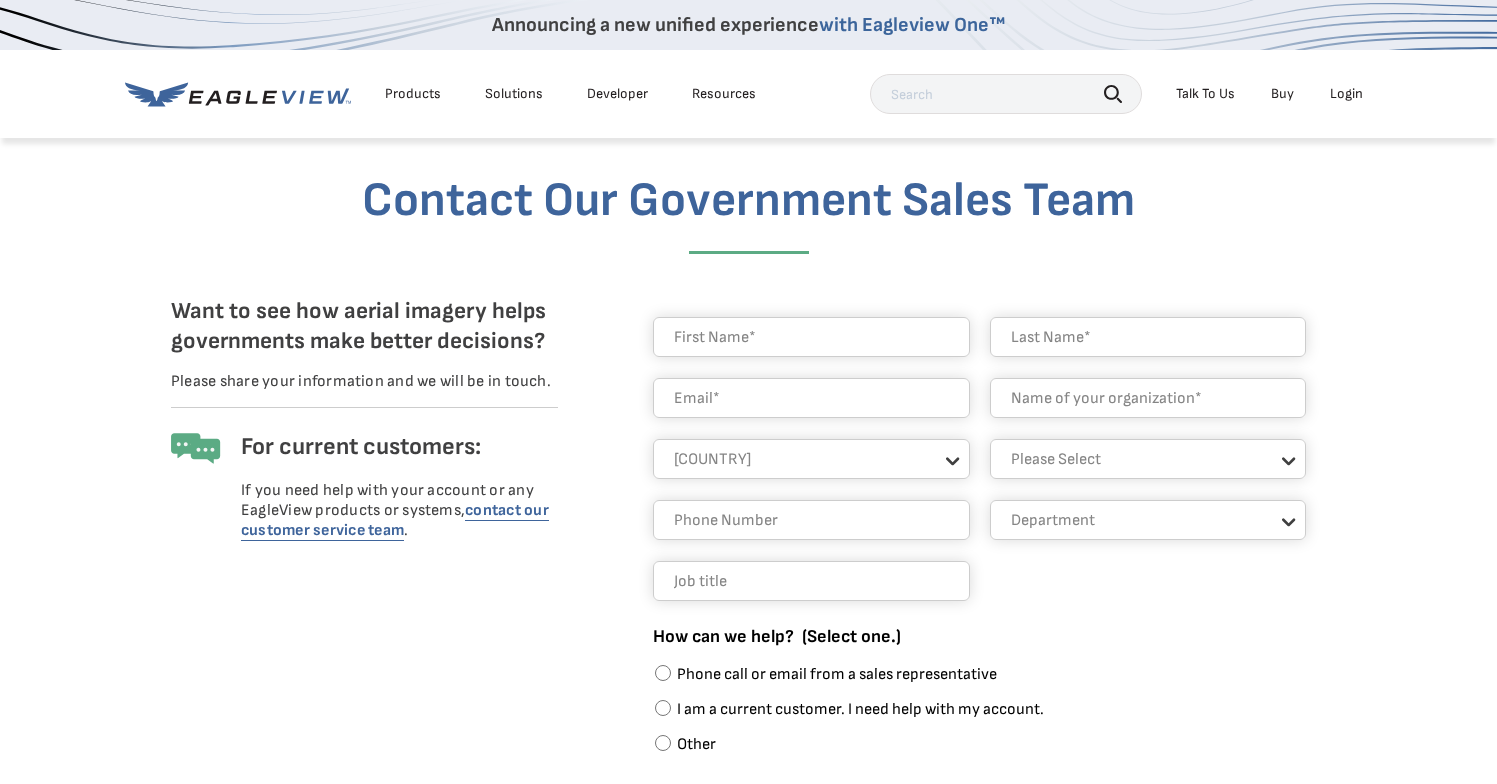 click 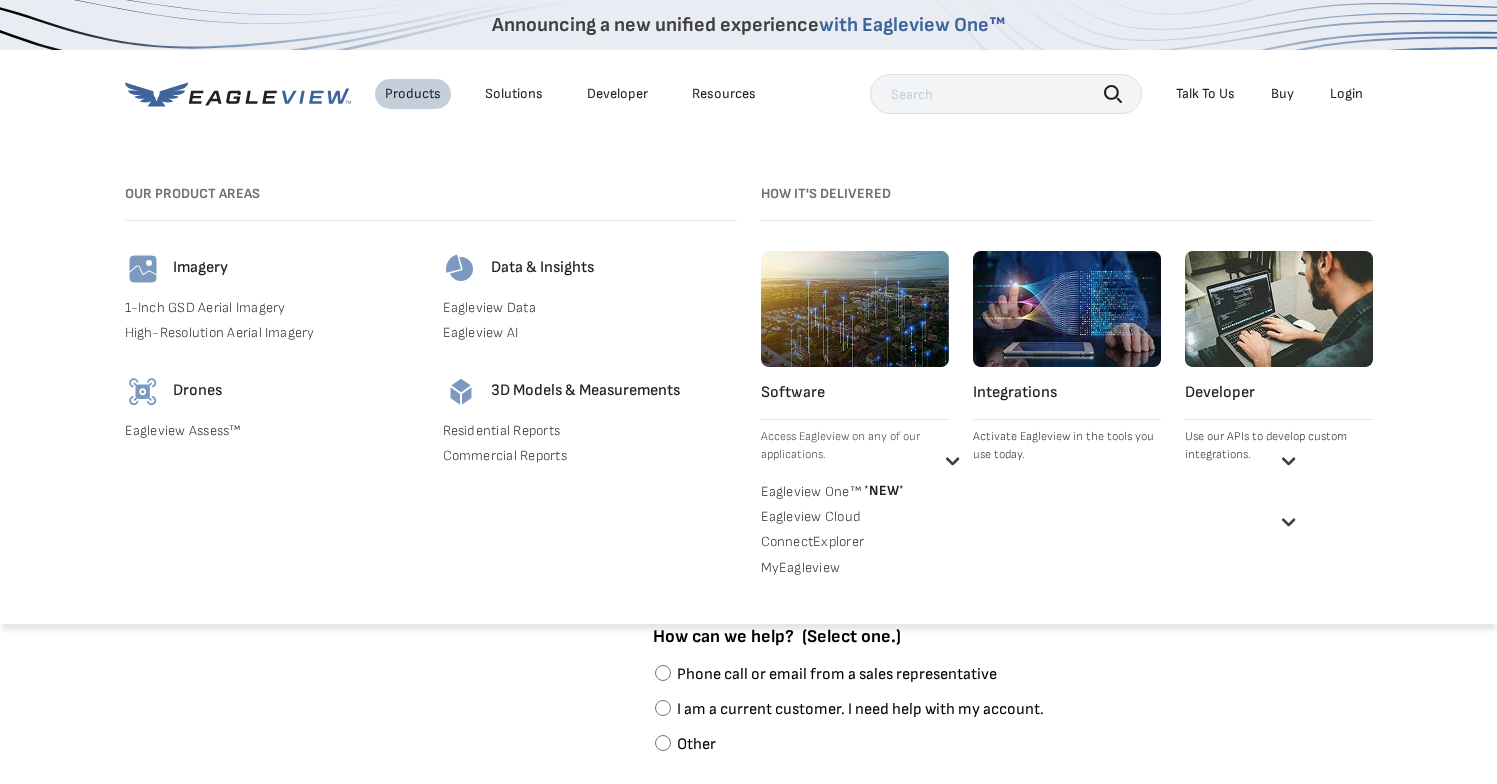 click on "Imagery" at bounding box center (200, 268) 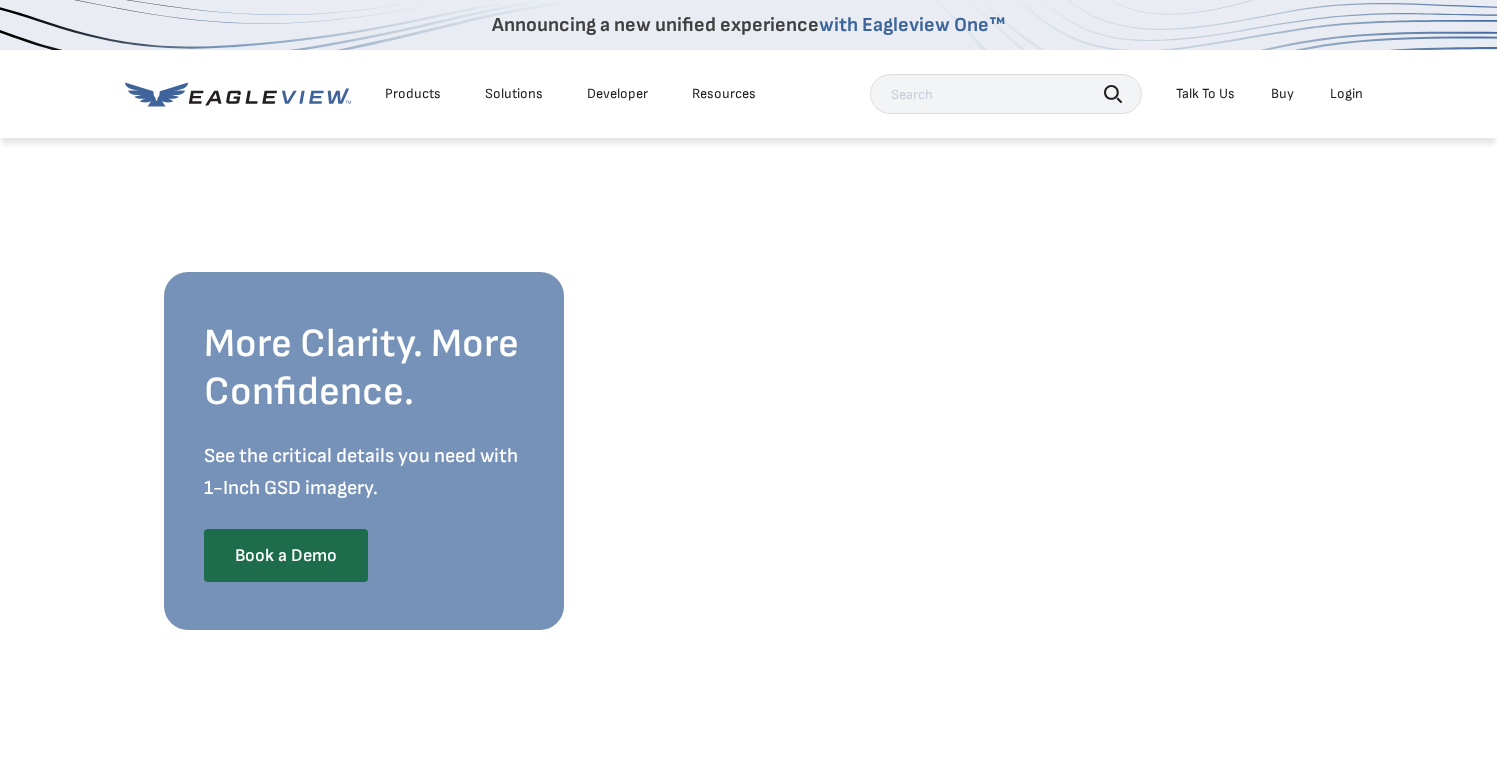 scroll, scrollTop: 0, scrollLeft: 0, axis: both 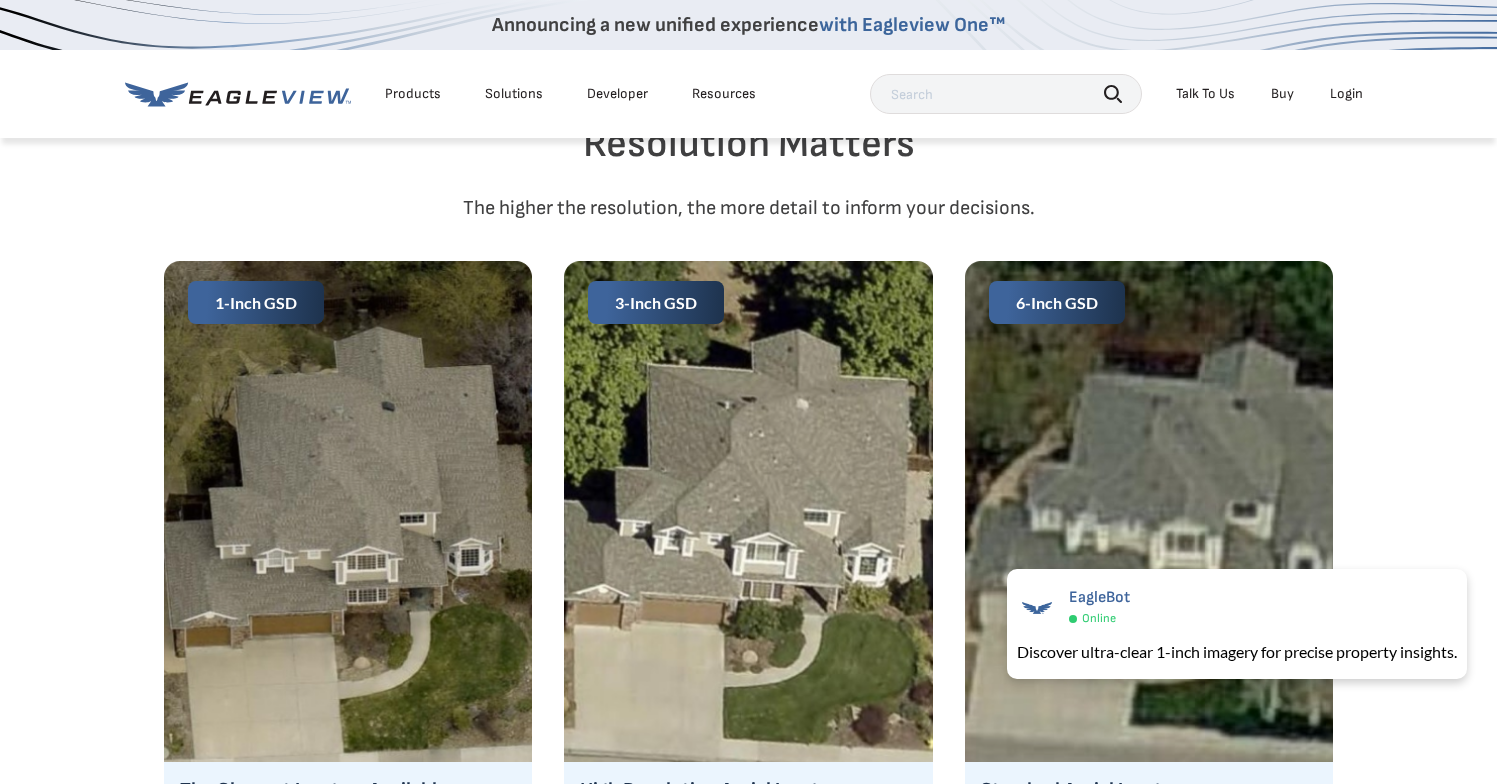 click at bounding box center [348, 527] 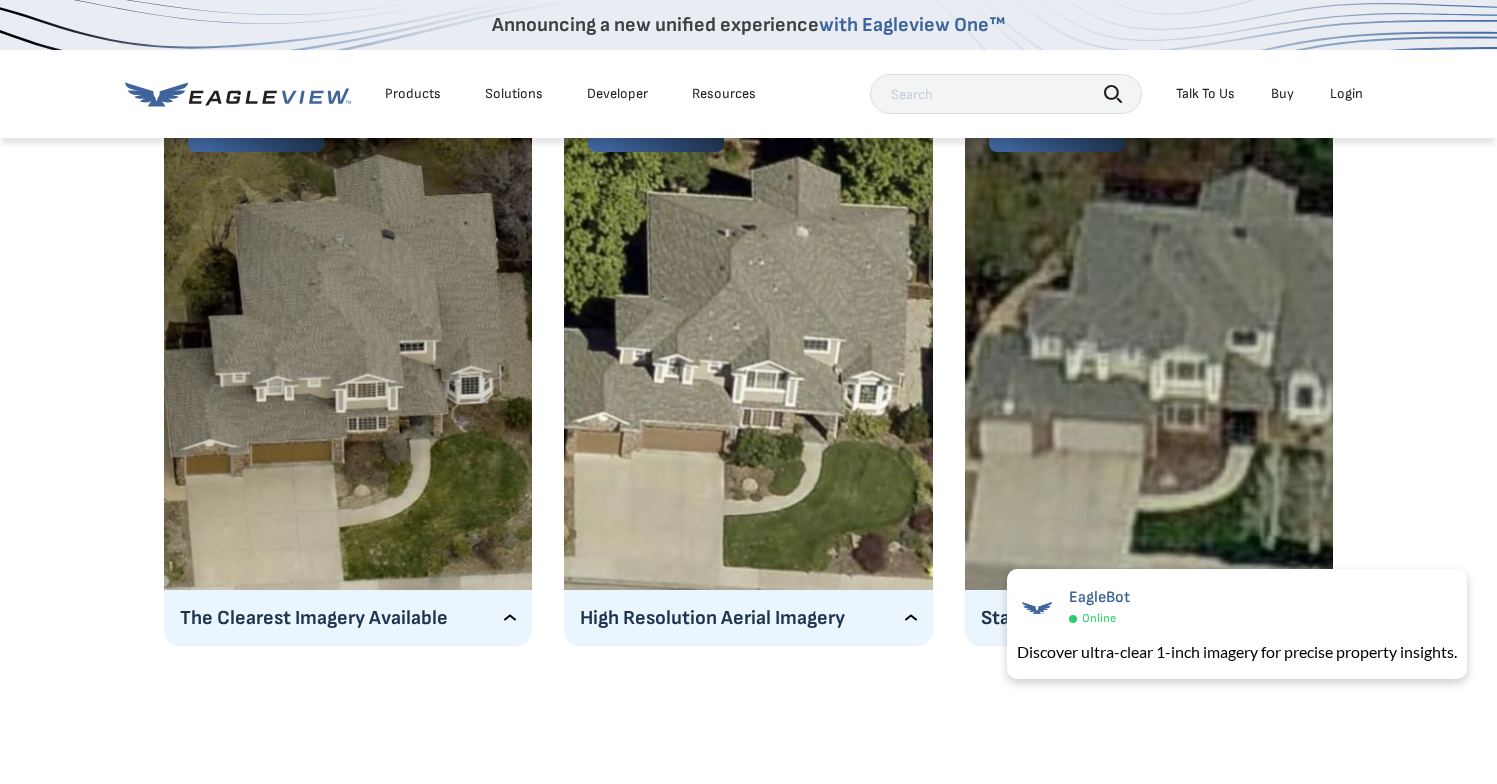 scroll, scrollTop: 3334, scrollLeft: 0, axis: vertical 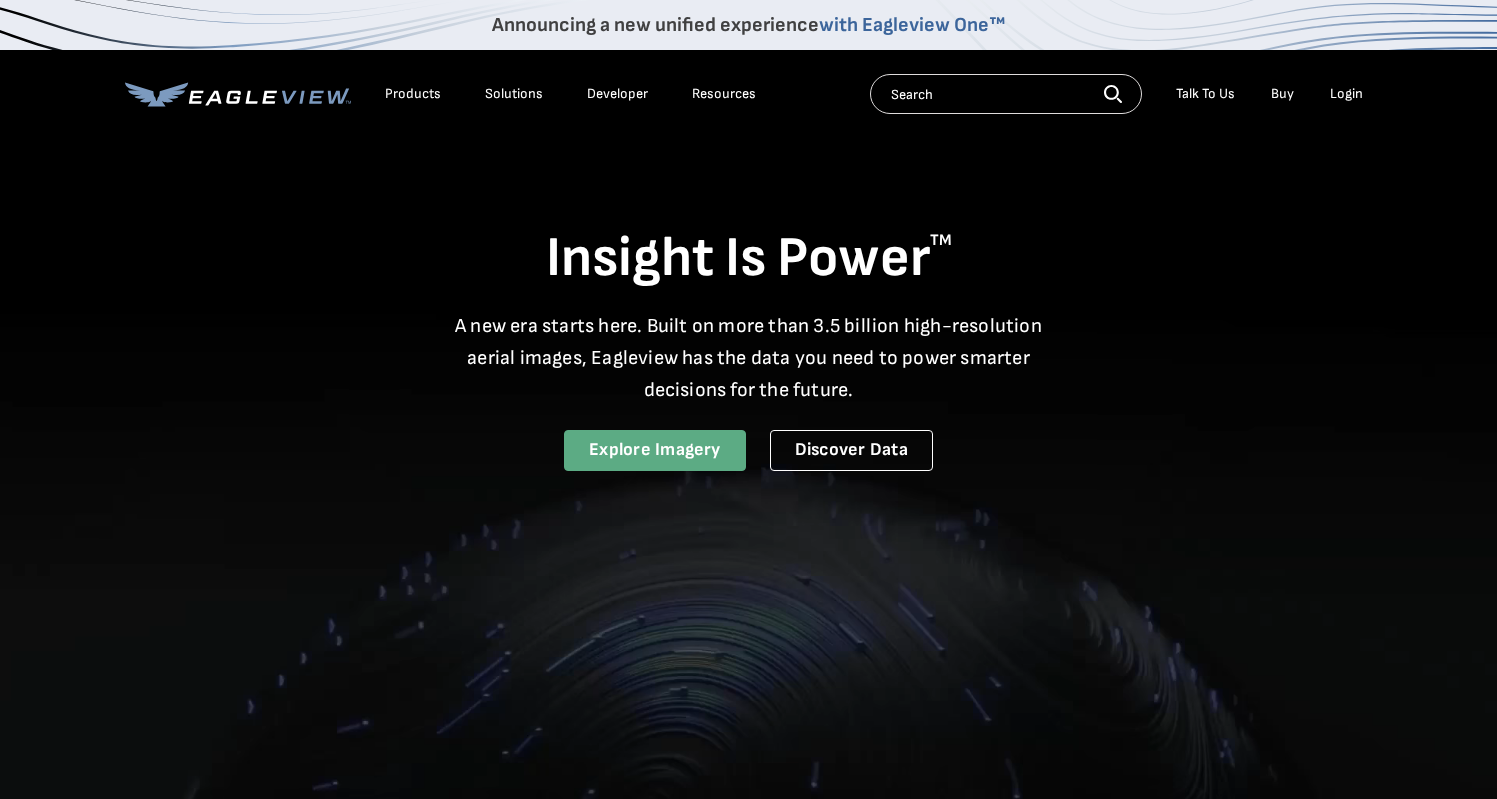 click on "Explore Imagery" at bounding box center (655, 450) 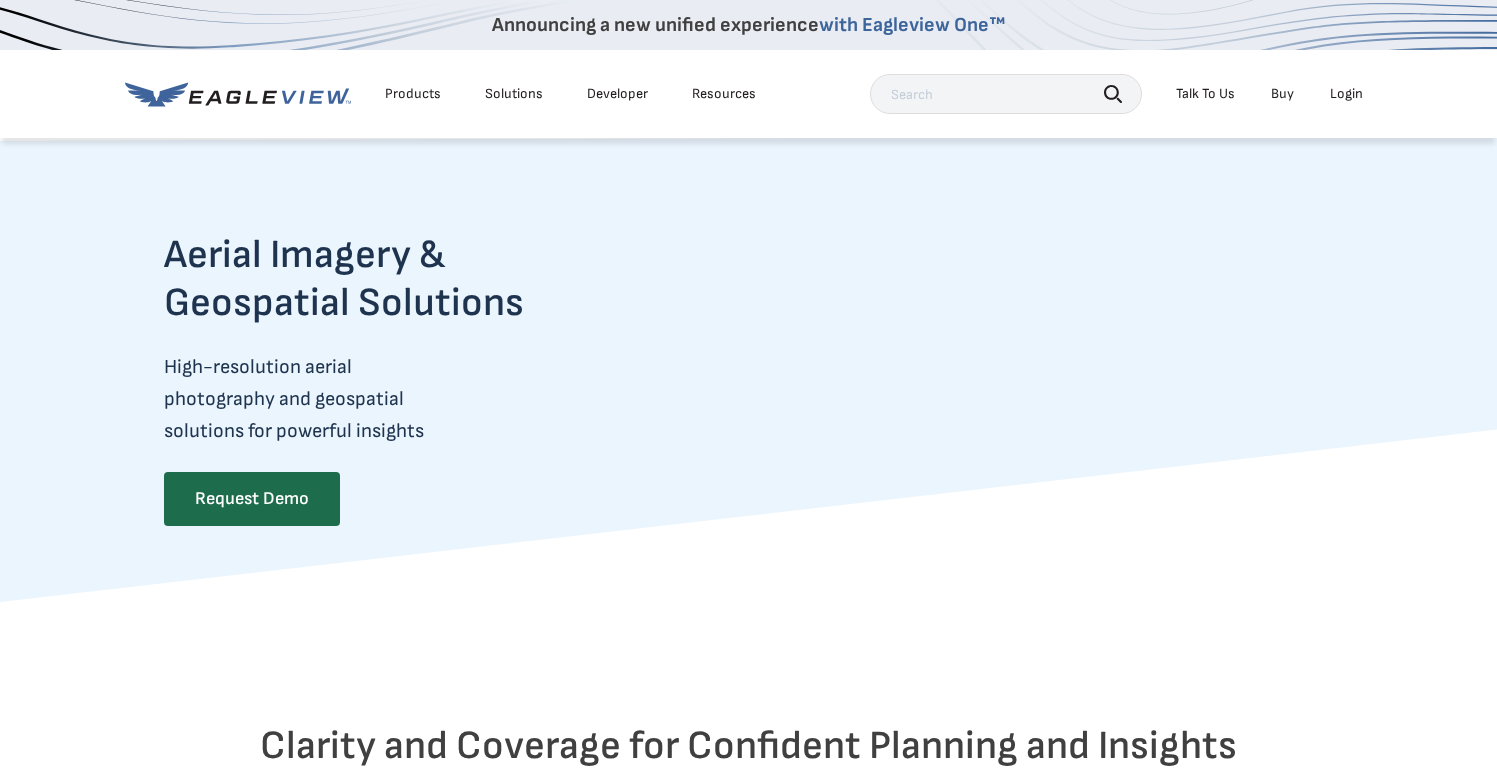 scroll, scrollTop: 0, scrollLeft: 0, axis: both 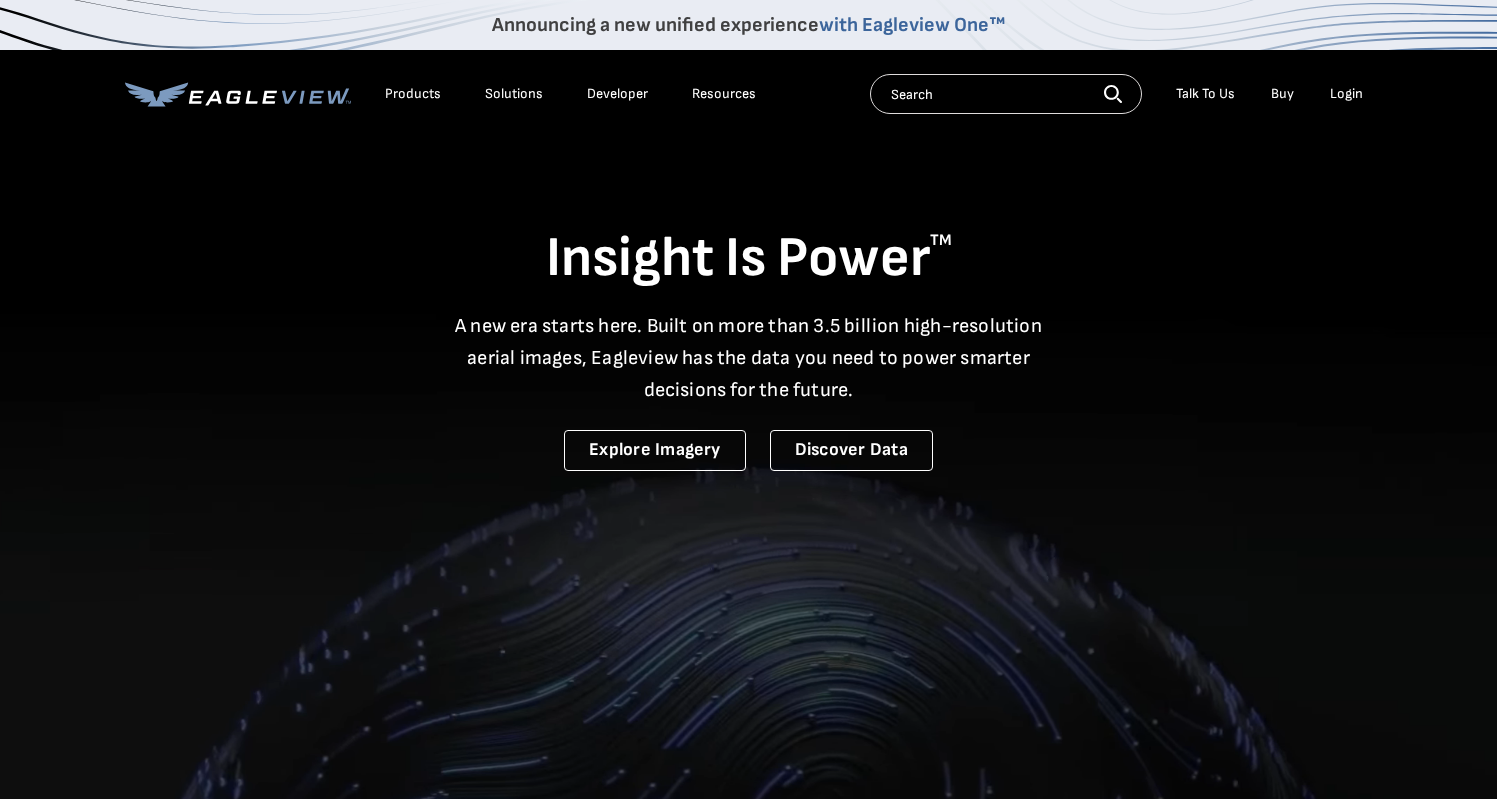 click on "Products" at bounding box center [413, 94] 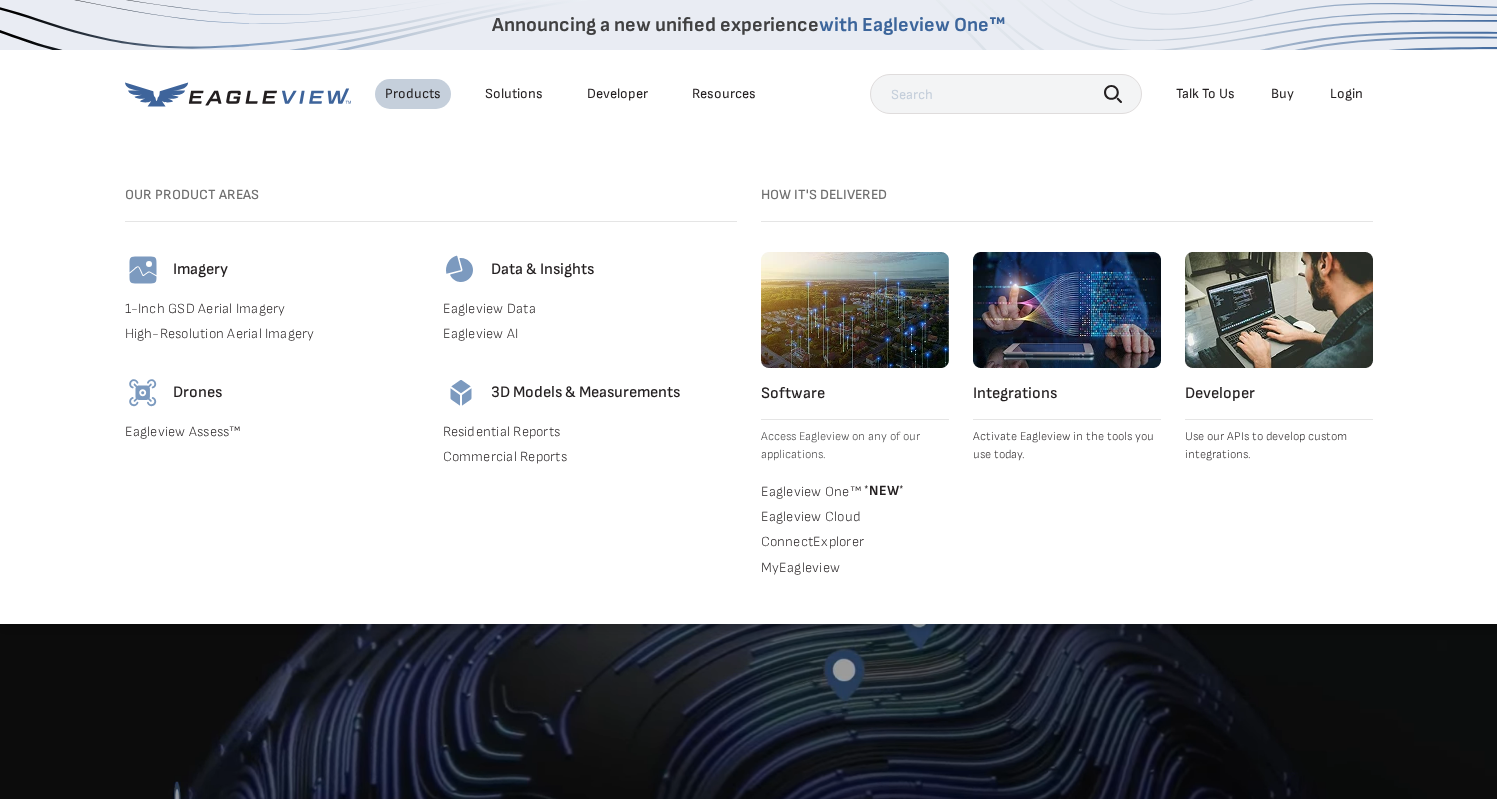 click on "1-Inch GSD Aerial Imagery" at bounding box center (272, 309) 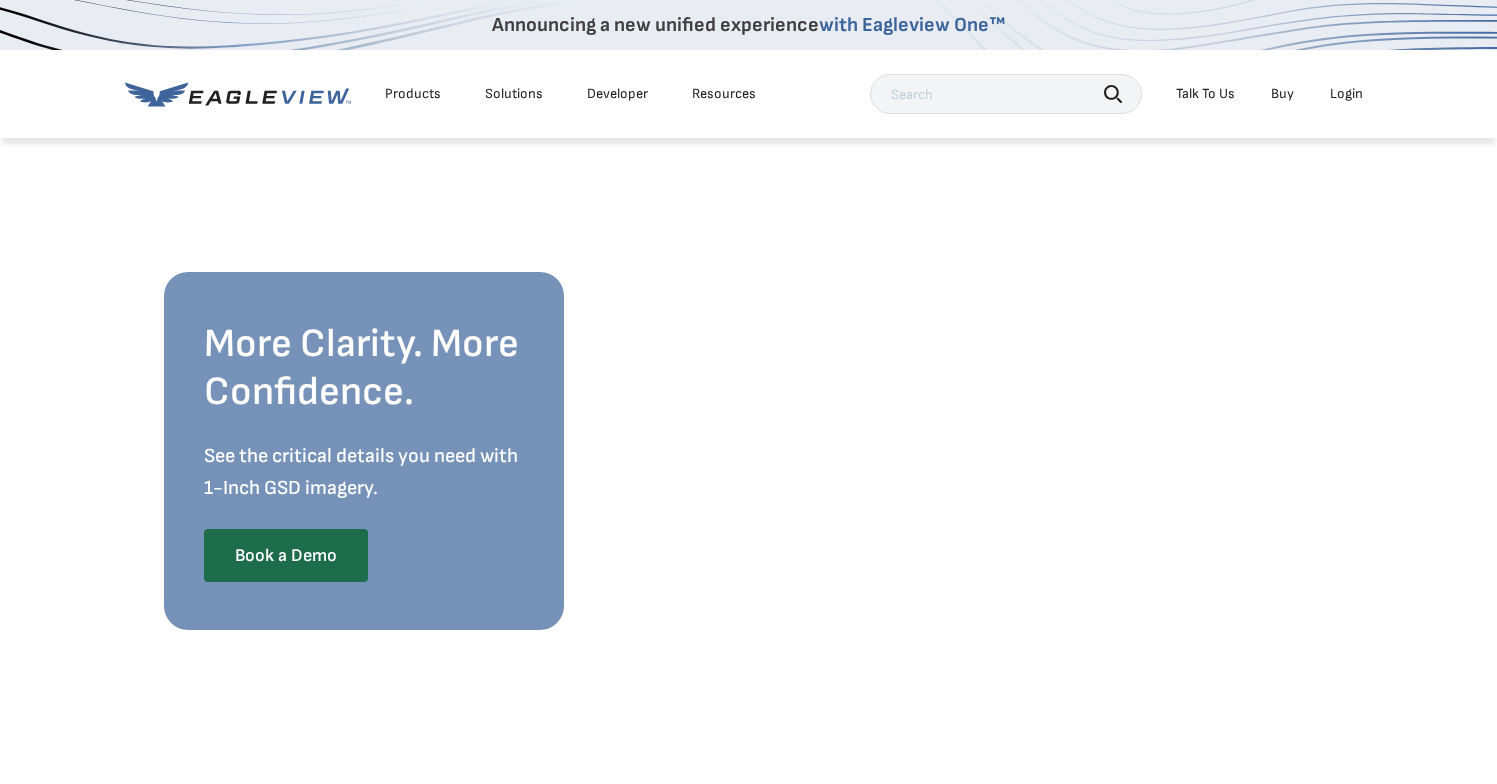 scroll, scrollTop: 0, scrollLeft: 0, axis: both 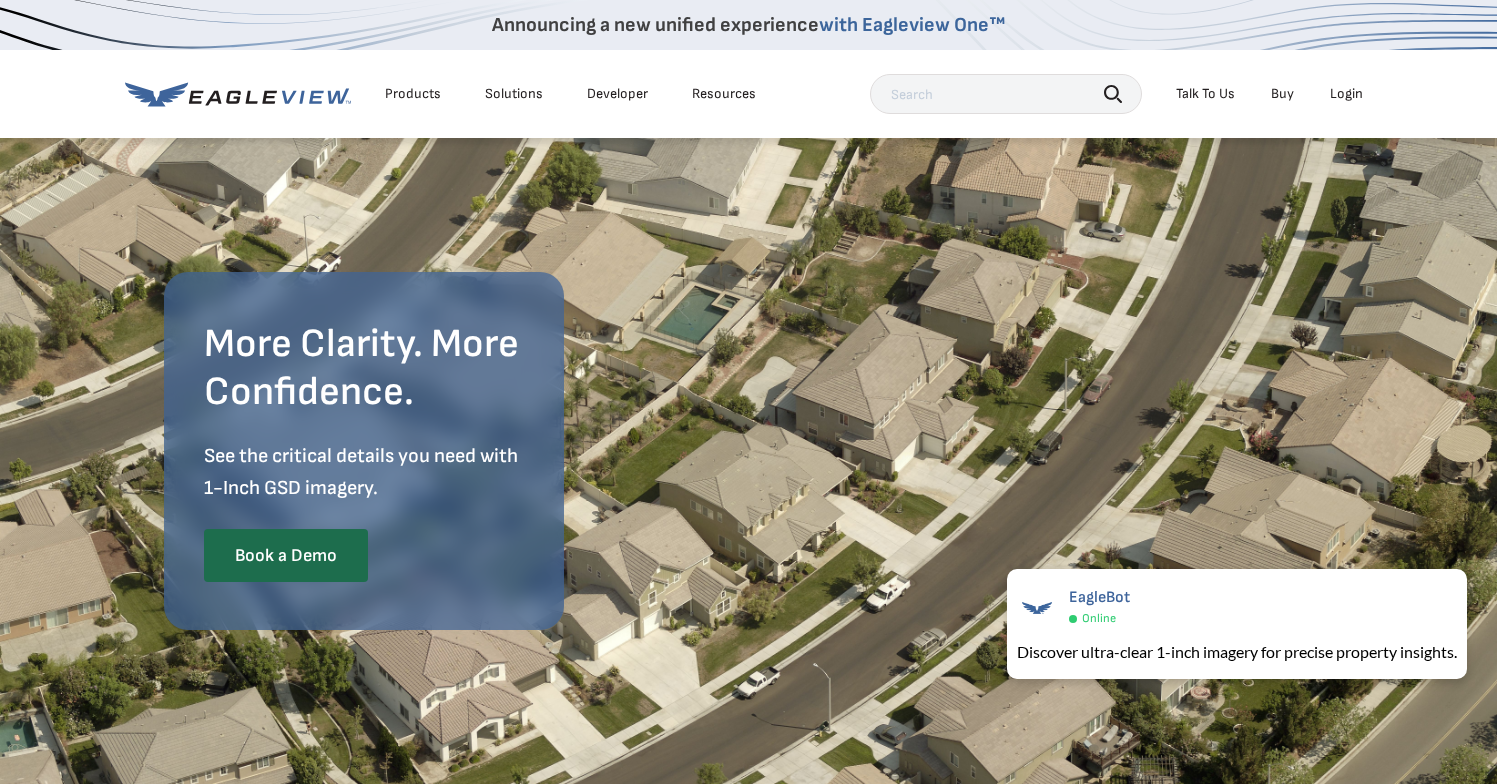 click 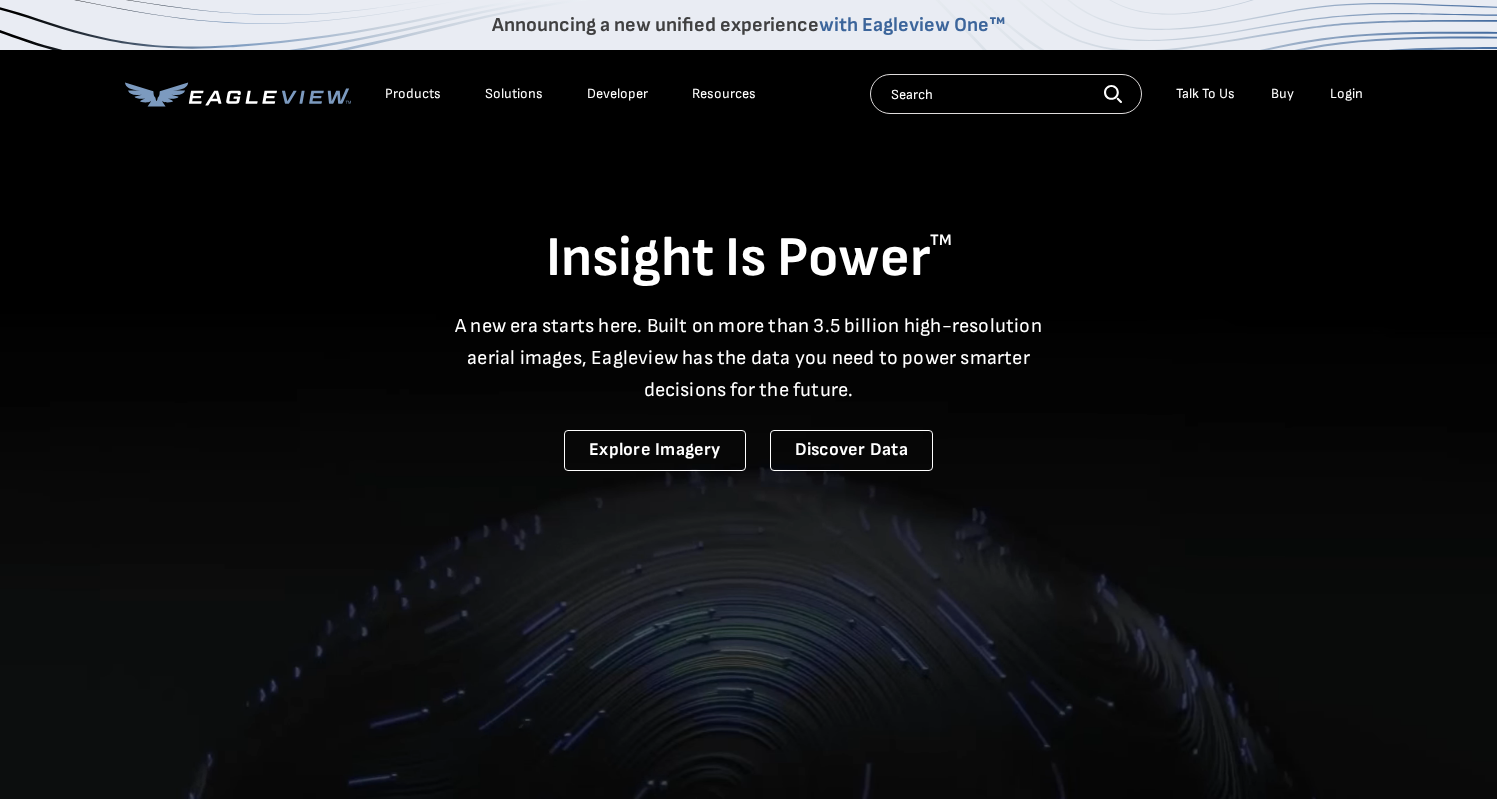 scroll, scrollTop: 0, scrollLeft: 0, axis: both 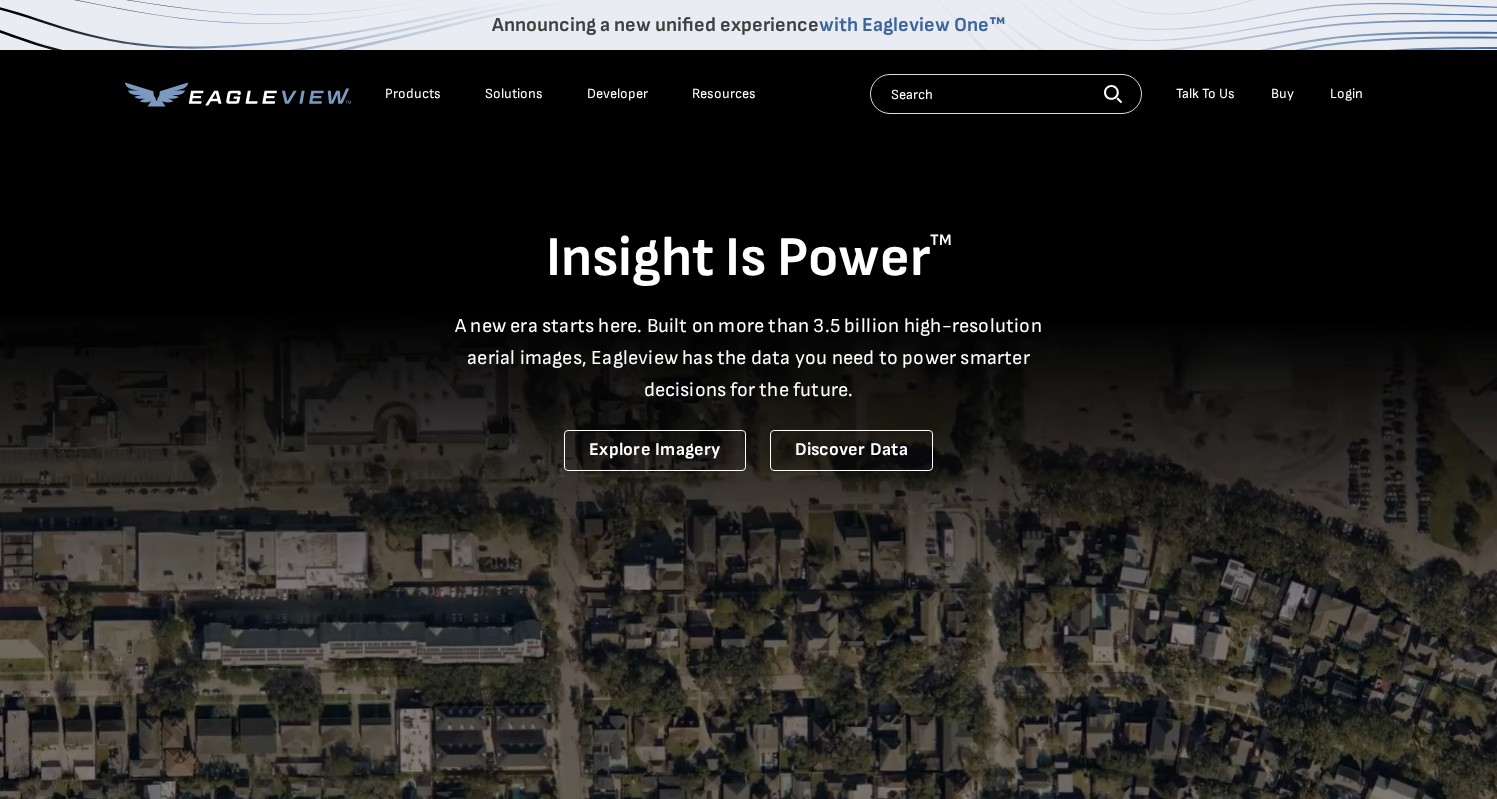 click on "Products" at bounding box center [413, 94] 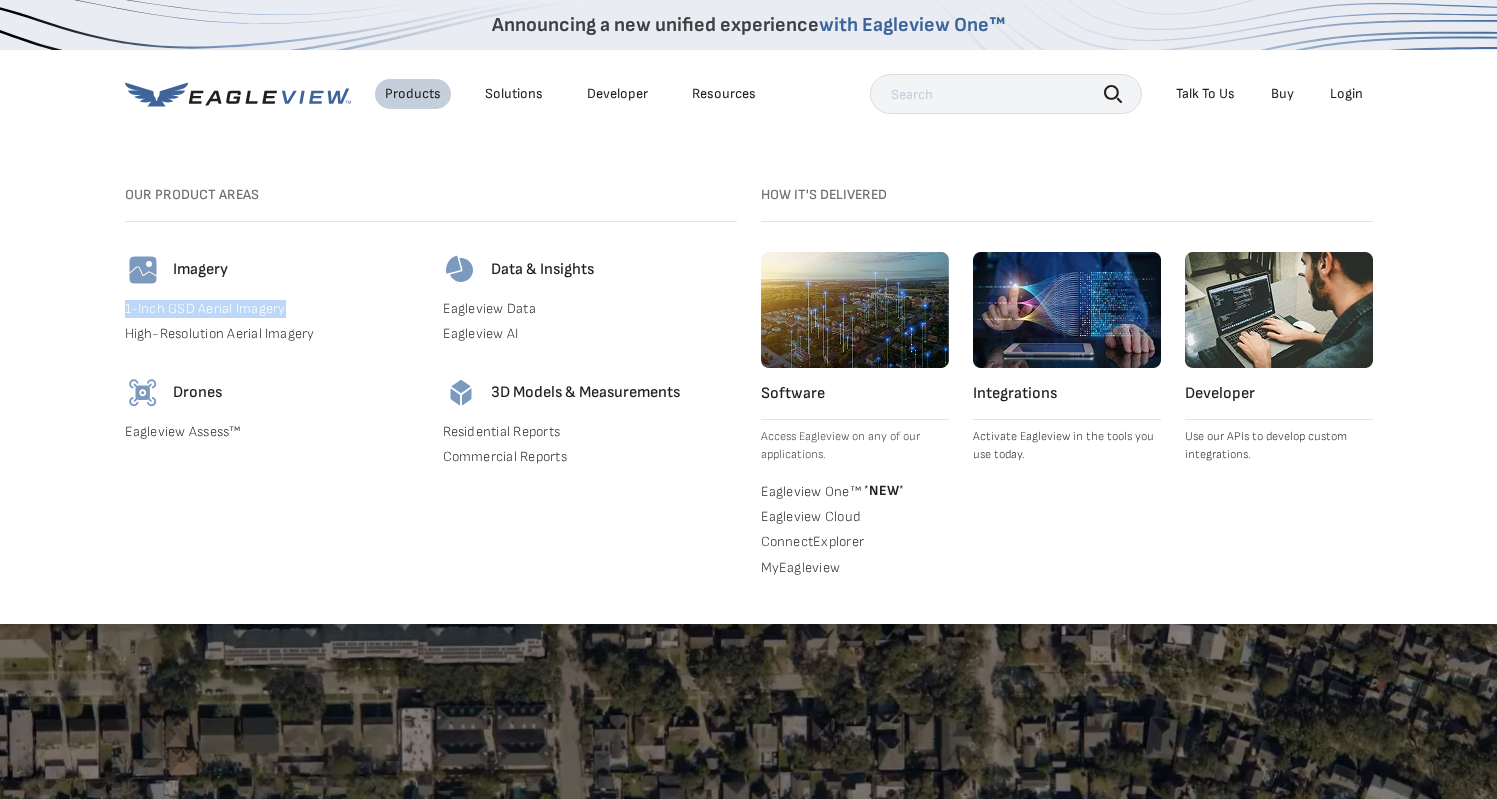 drag, startPoint x: 91, startPoint y: 301, endPoint x: 296, endPoint y: 313, distance: 205.35092 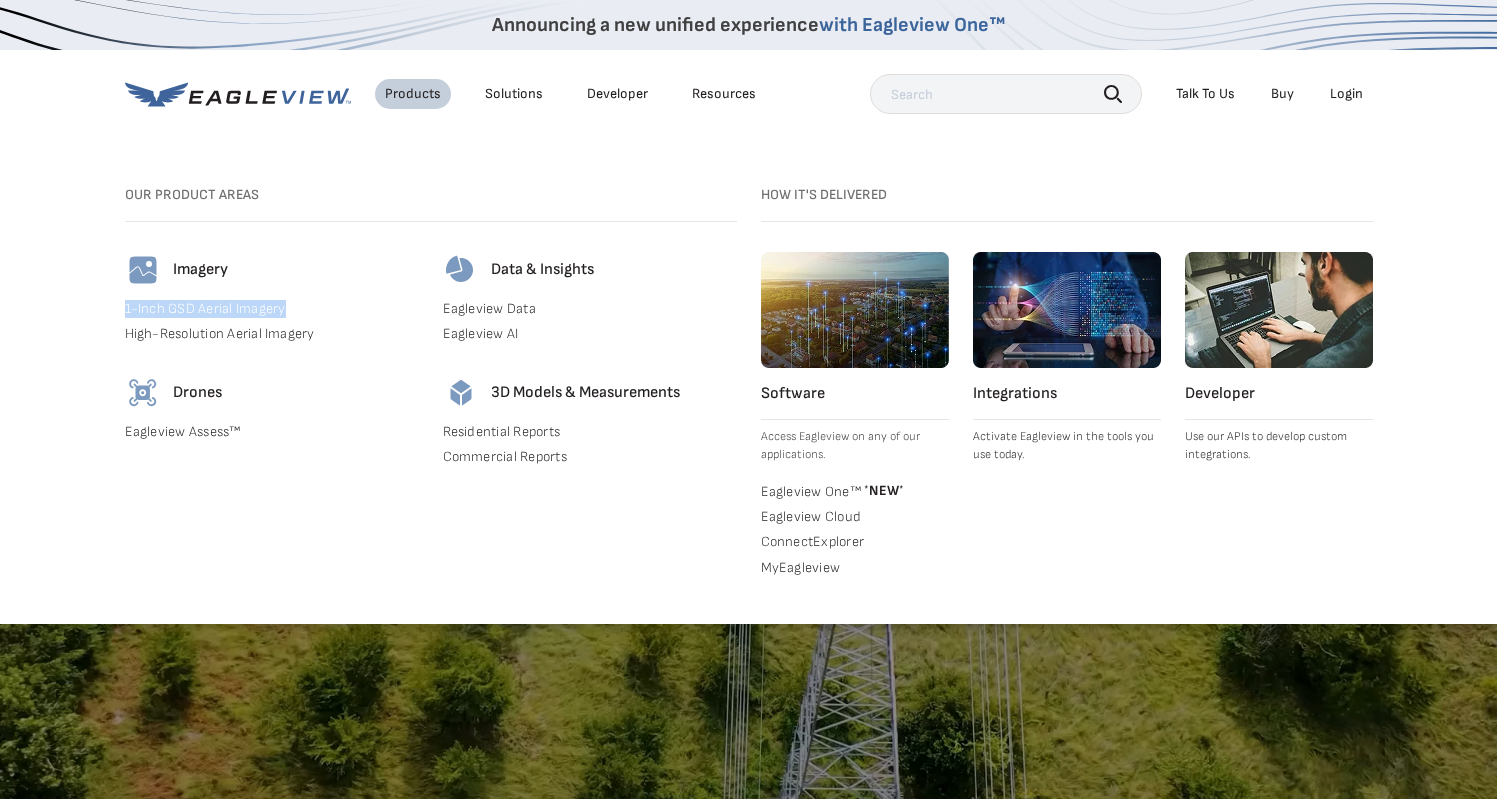 click on "Search
Products
Our Product Areas
Imagery 1-Inch GSD Aerial Imagery   *" at bounding box center (748, 393) 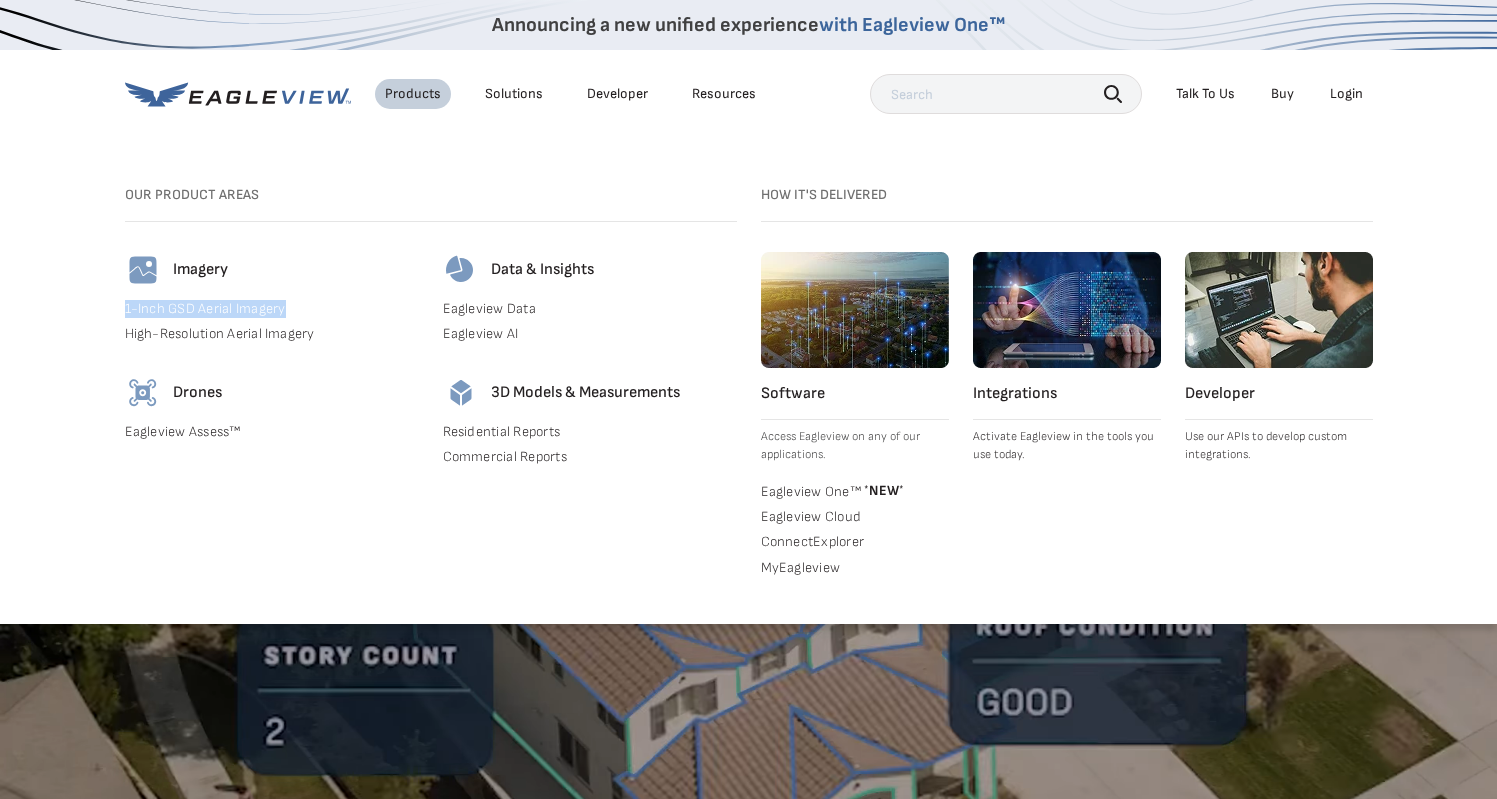 copy on "1-Inch GSD Aerial Imagery" 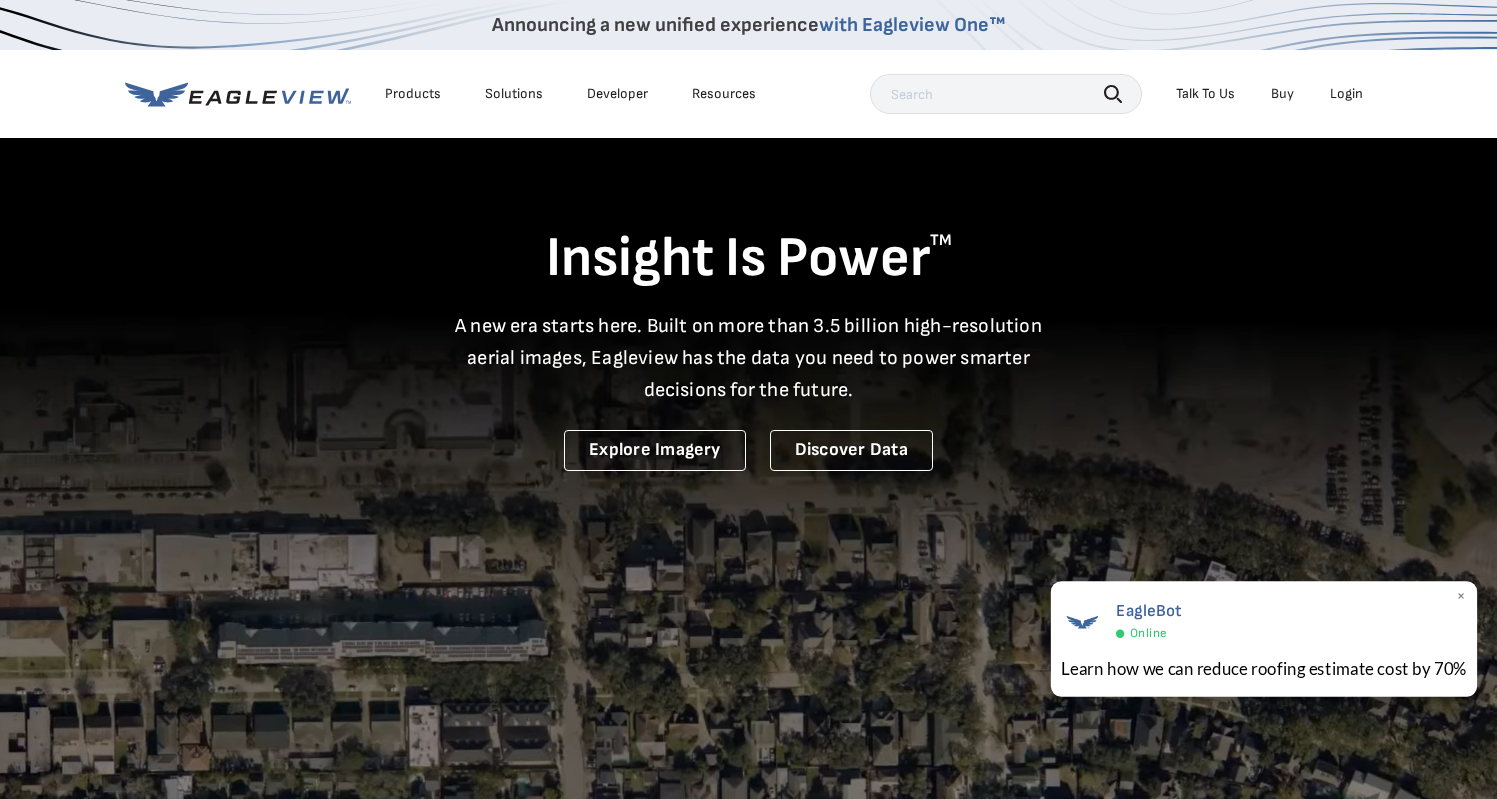click on "Learn how we can reduce roofing estimate cost by 70%" at bounding box center (1264, 668) 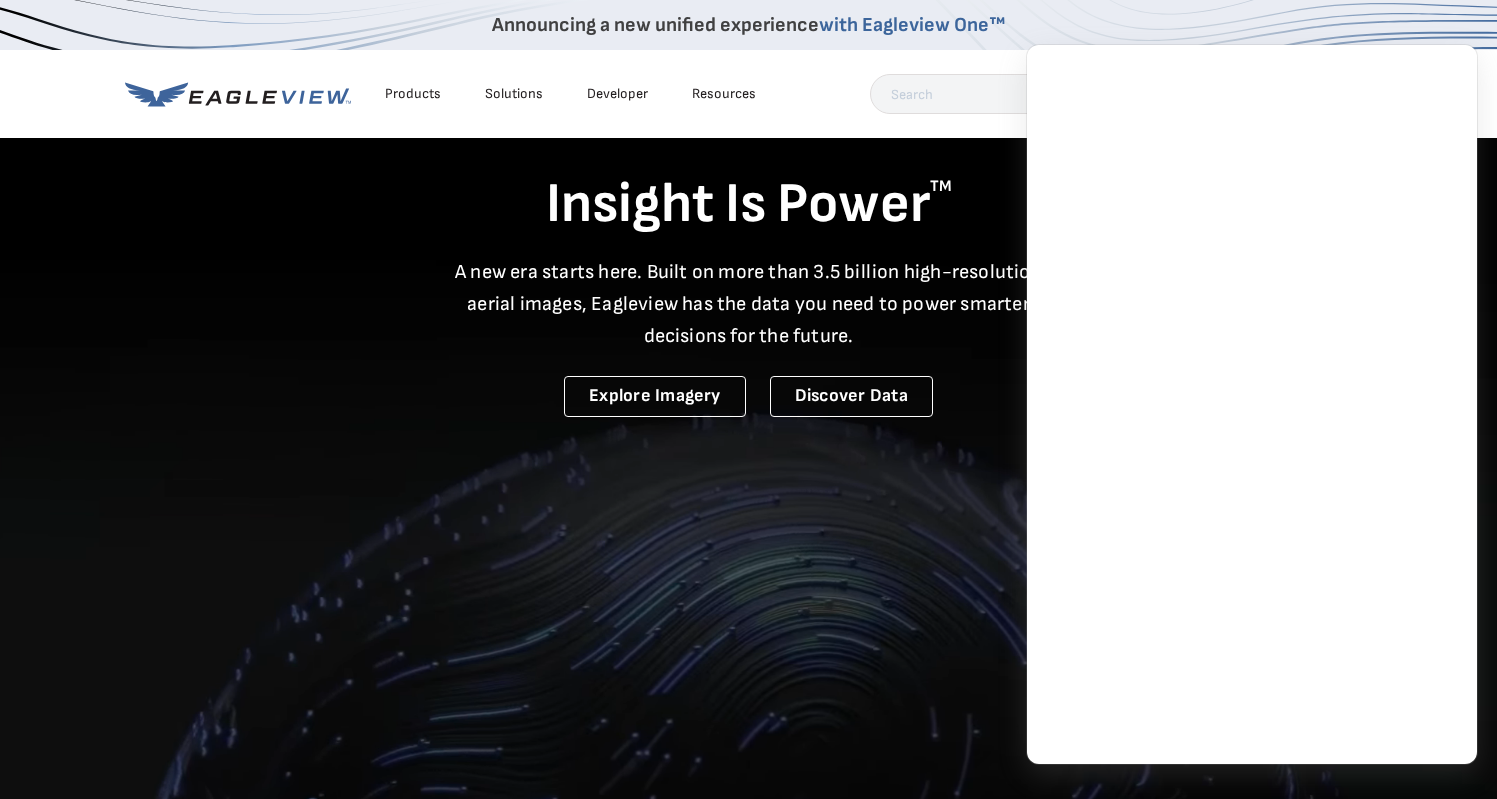 scroll, scrollTop: 63, scrollLeft: 0, axis: vertical 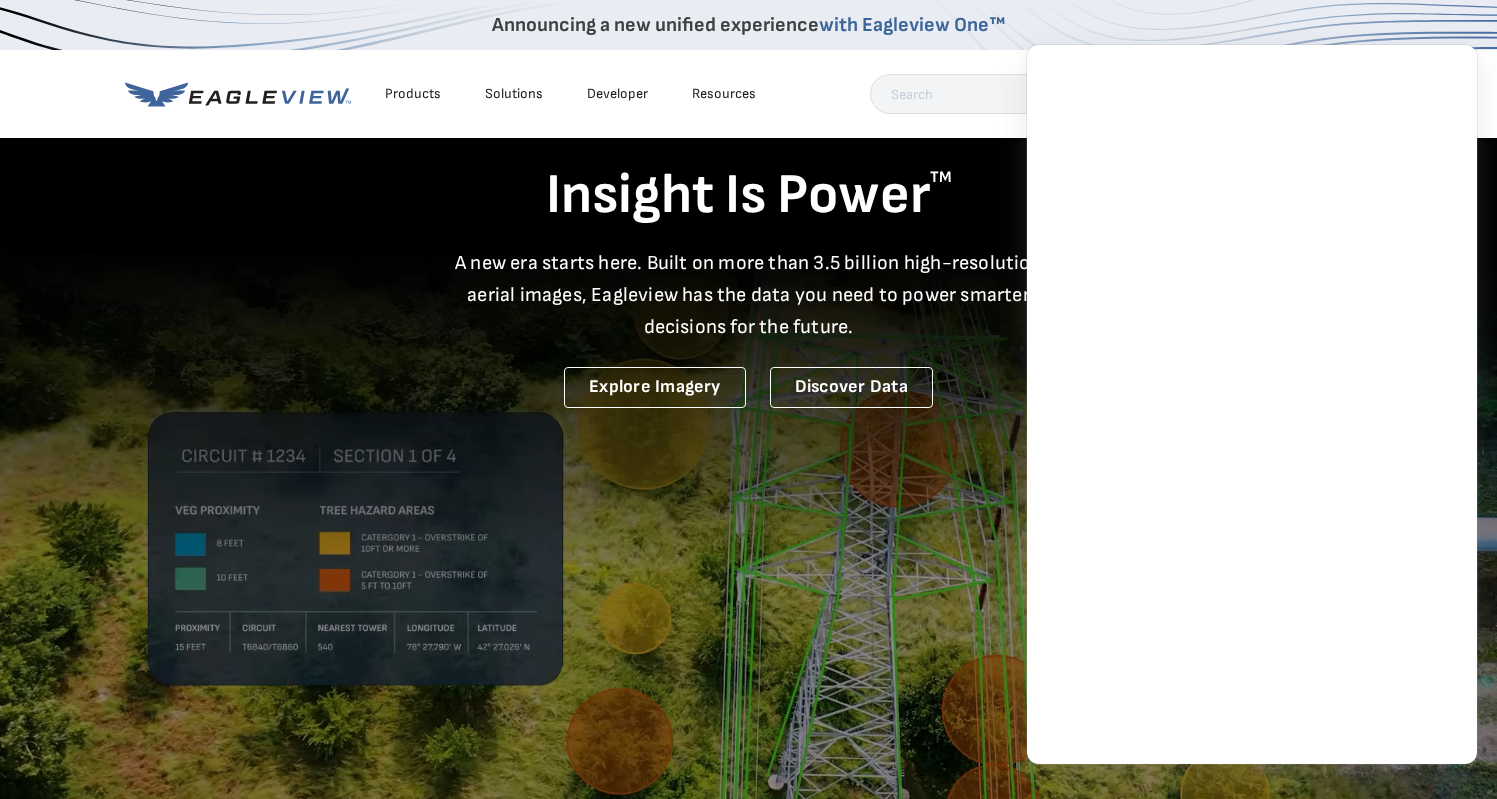 click on "A new era starts here. Built on more than 3.5 billion high-resolution aerial images, Eagleview has the data you need to power smarter decisions for the future." at bounding box center (749, 295) 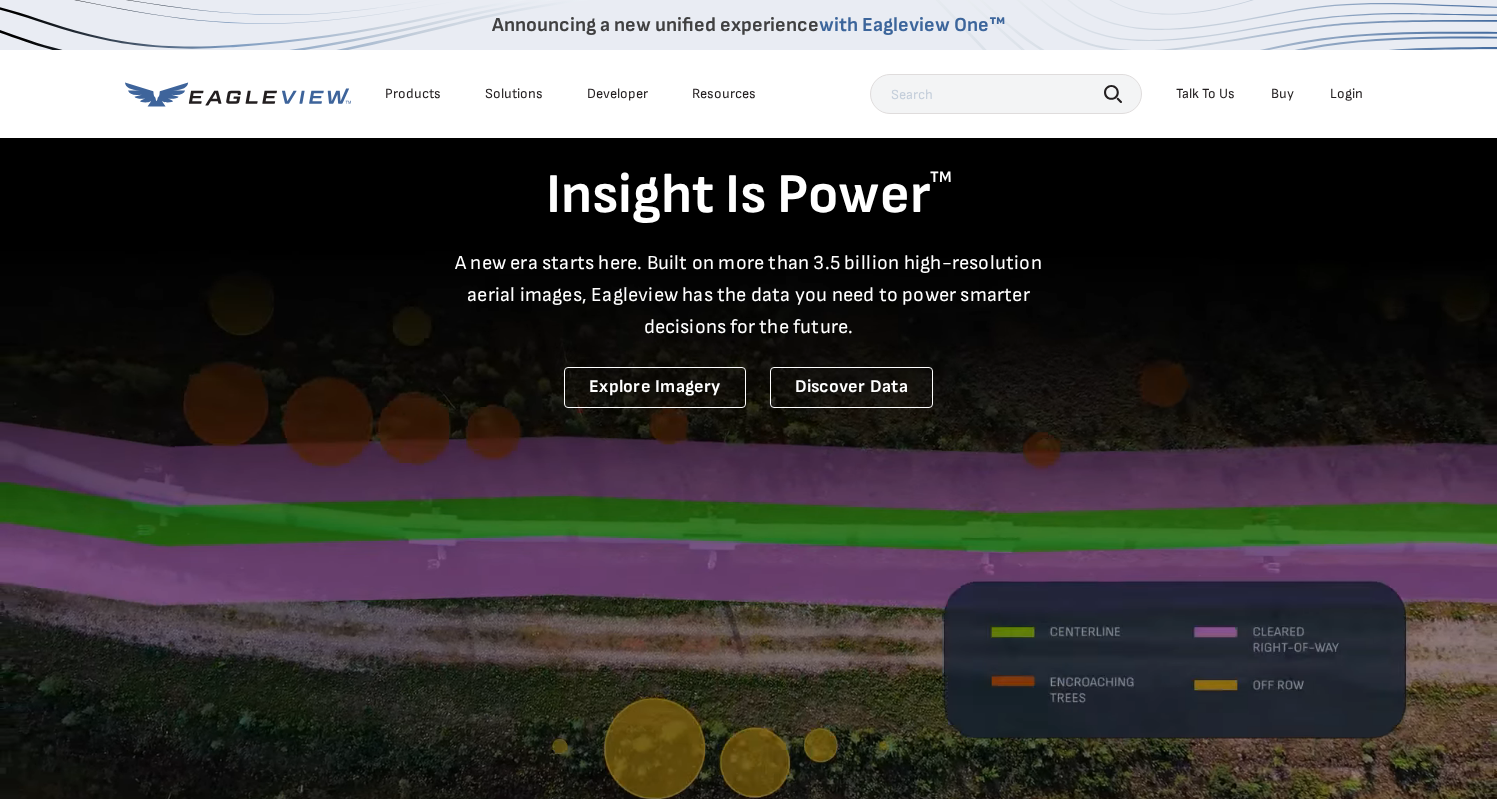 click on "Products" at bounding box center (413, 94) 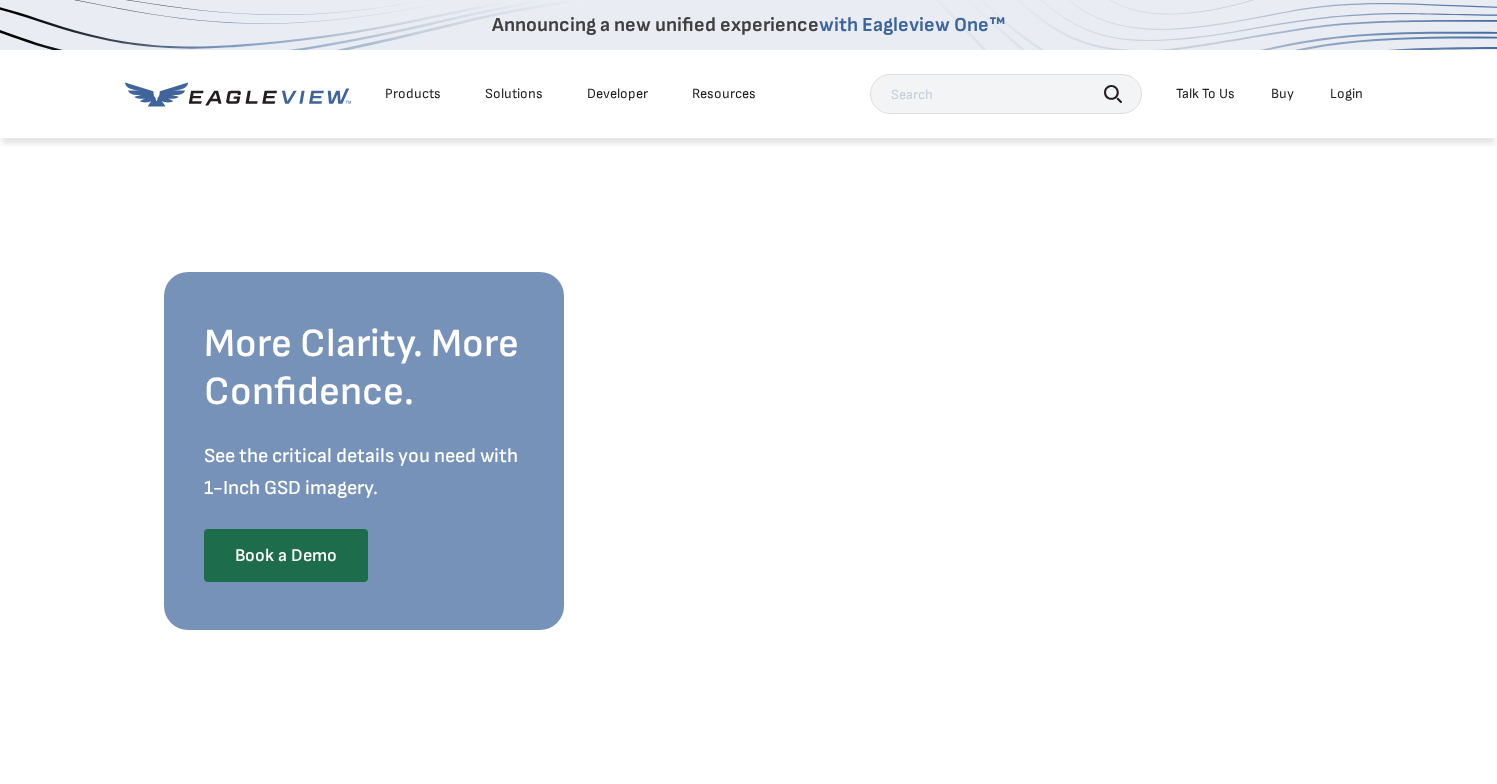scroll, scrollTop: 0, scrollLeft: 0, axis: both 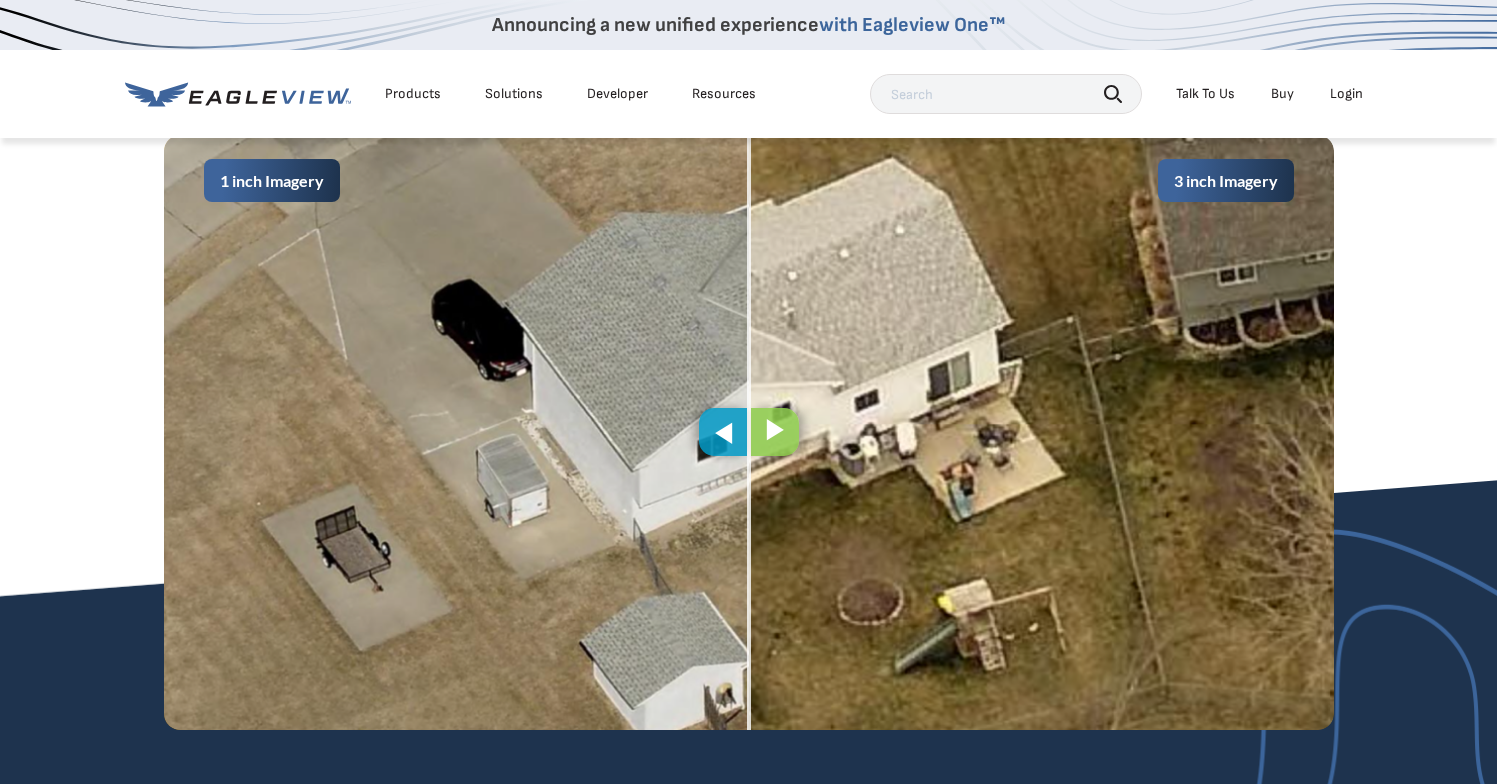 click at bounding box center [749, 432] 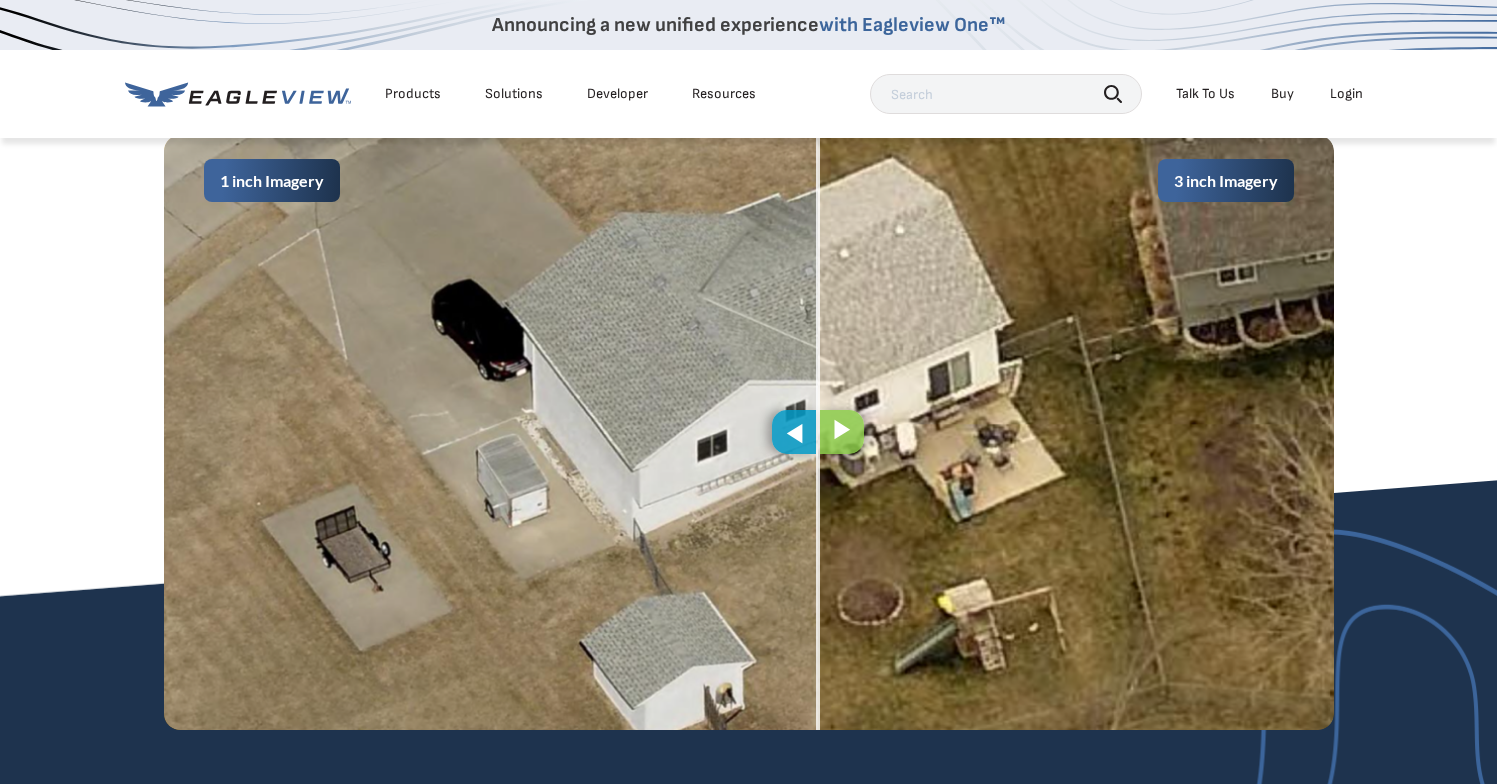 drag, startPoint x: 748, startPoint y: 514, endPoint x: 818, endPoint y: 531, distance: 72.03471 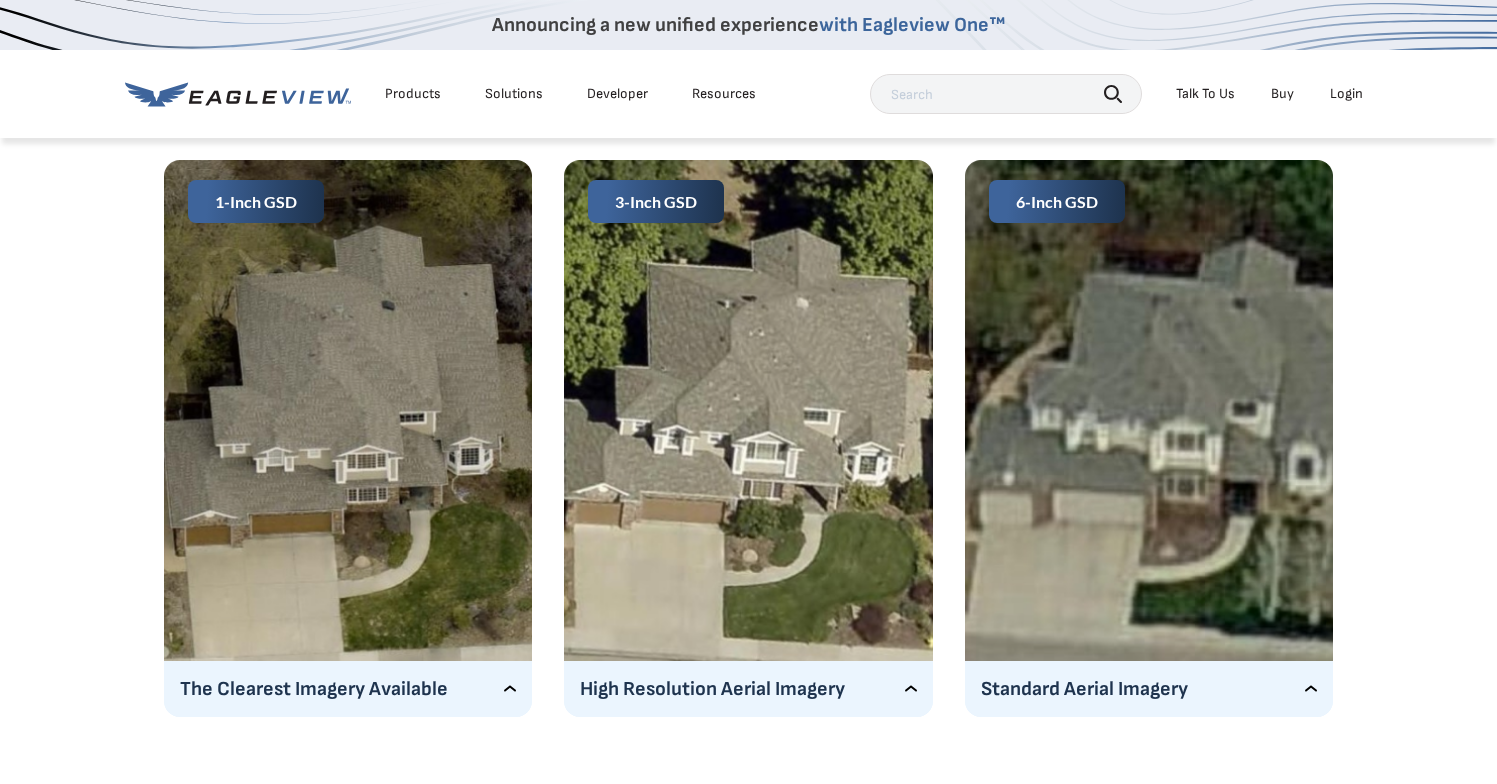 scroll, scrollTop: 3237, scrollLeft: 0, axis: vertical 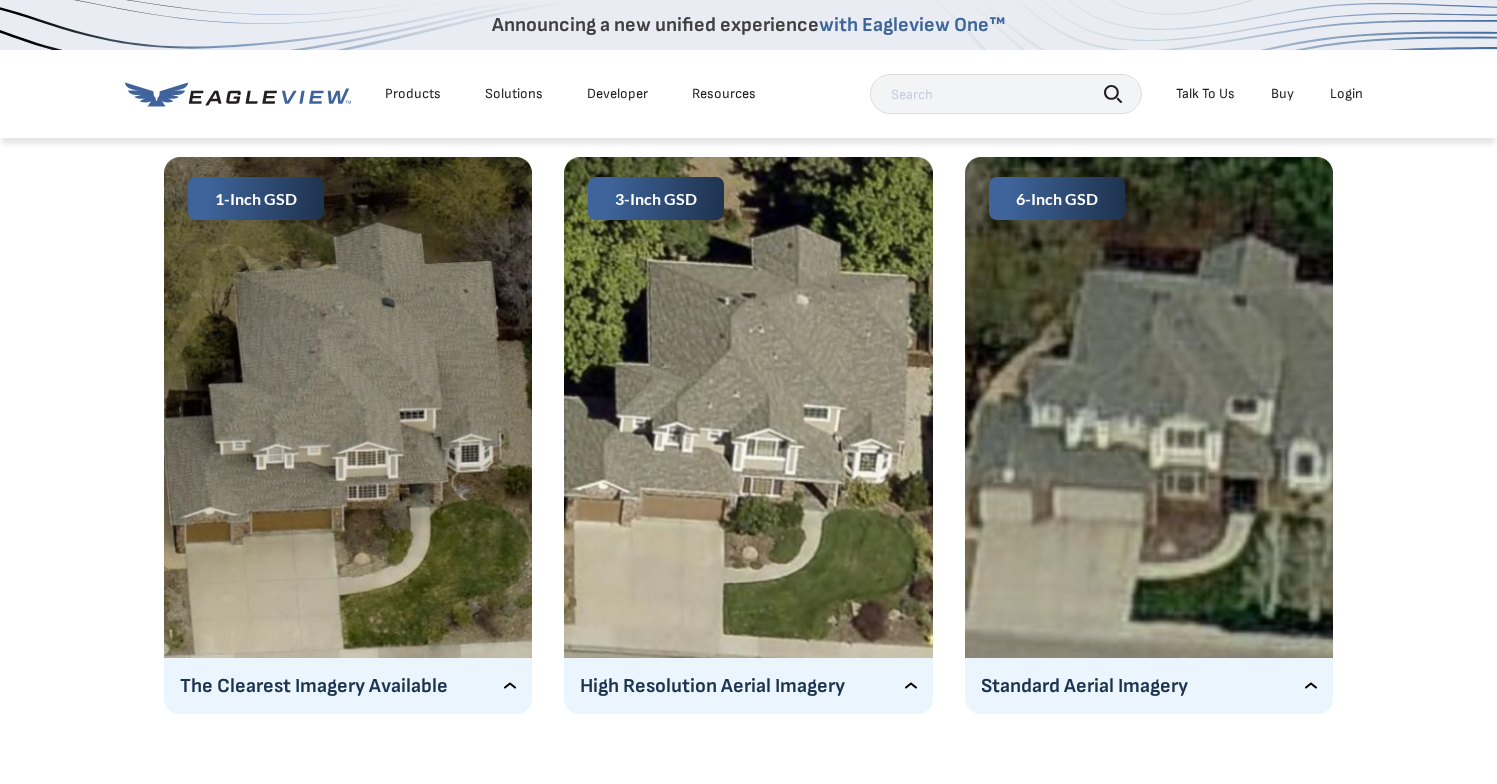 click on "The Clearest Imagery Available" at bounding box center (348, 686) 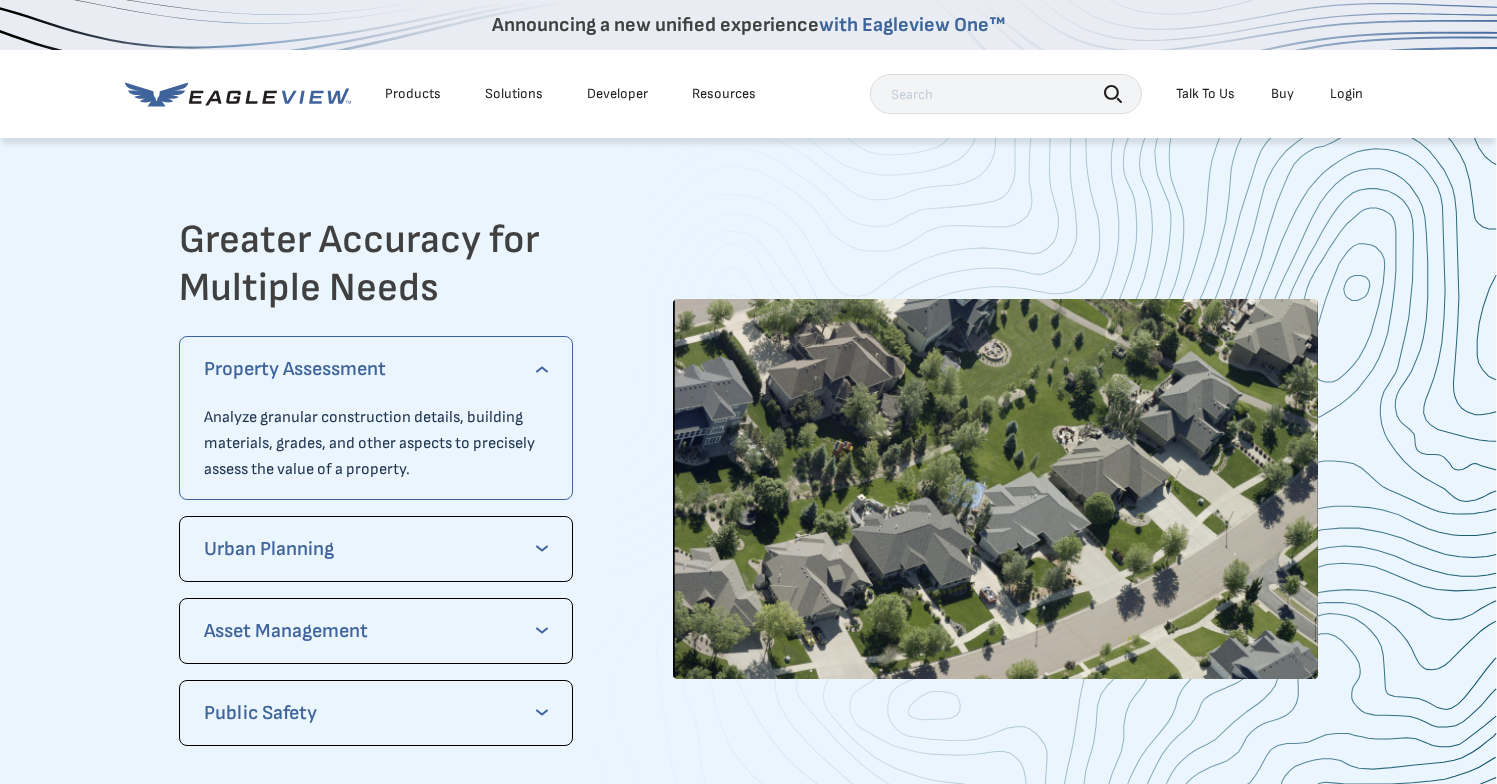 scroll, scrollTop: 3981, scrollLeft: 0, axis: vertical 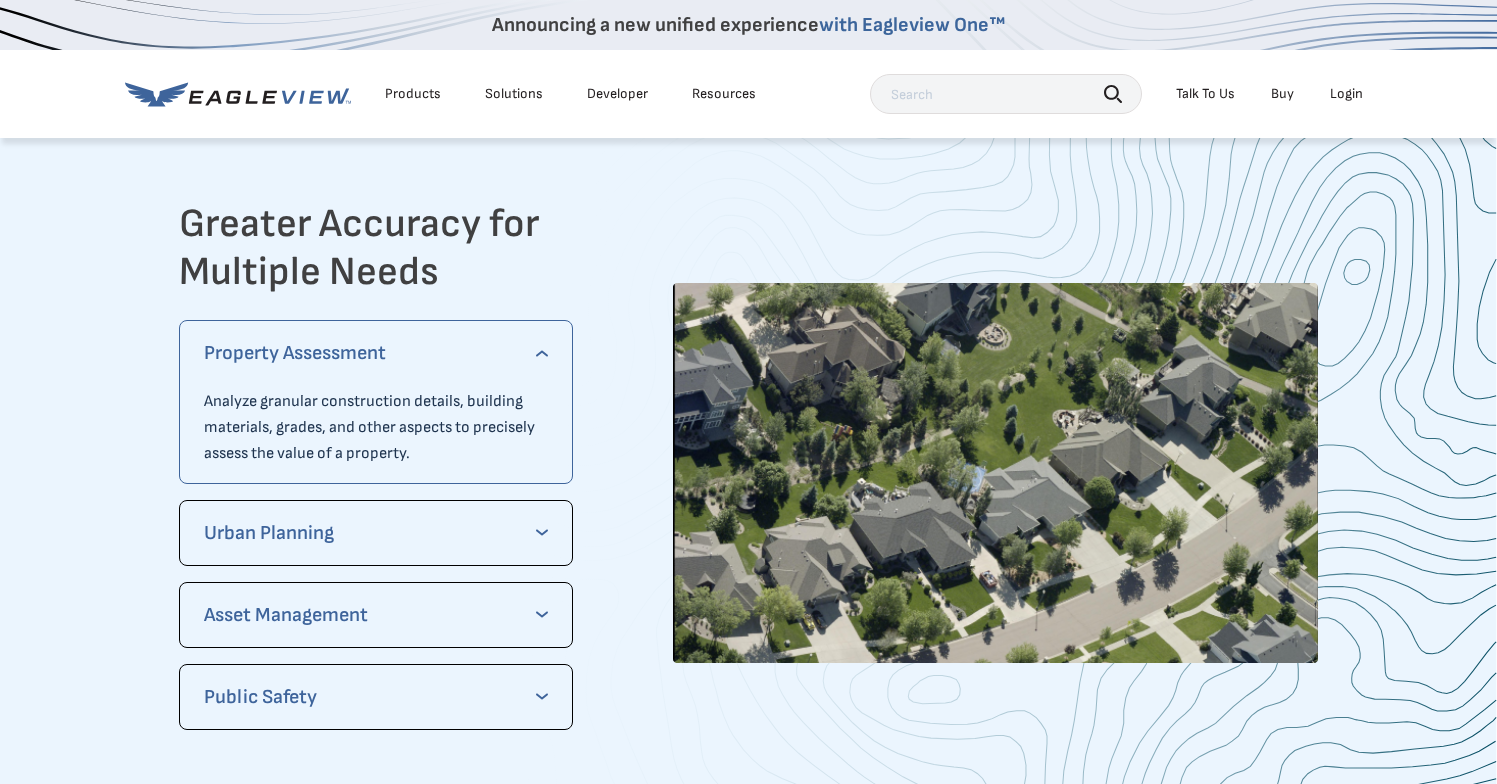 click on "Asset Management" at bounding box center [376, 615] 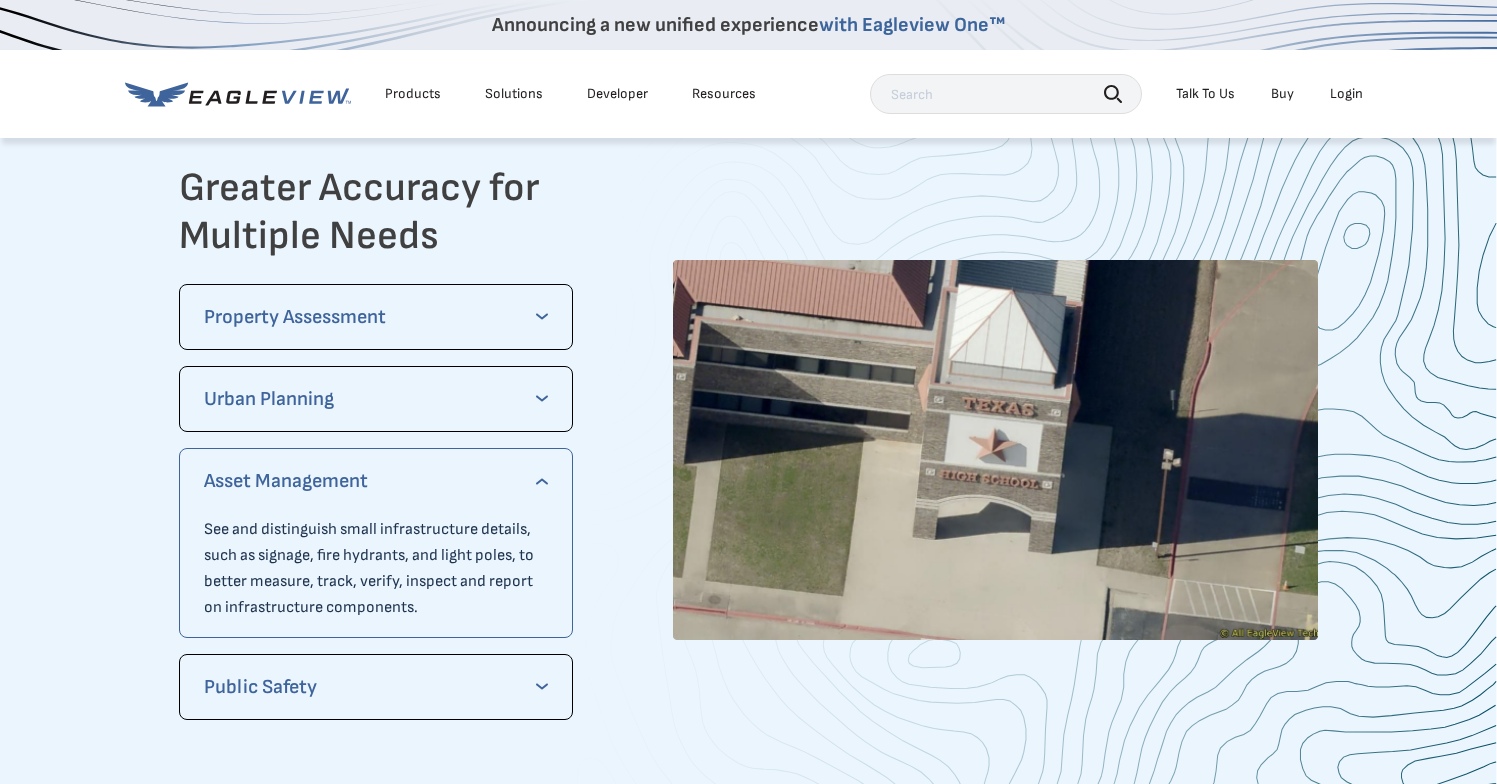 scroll, scrollTop: 4035, scrollLeft: 0, axis: vertical 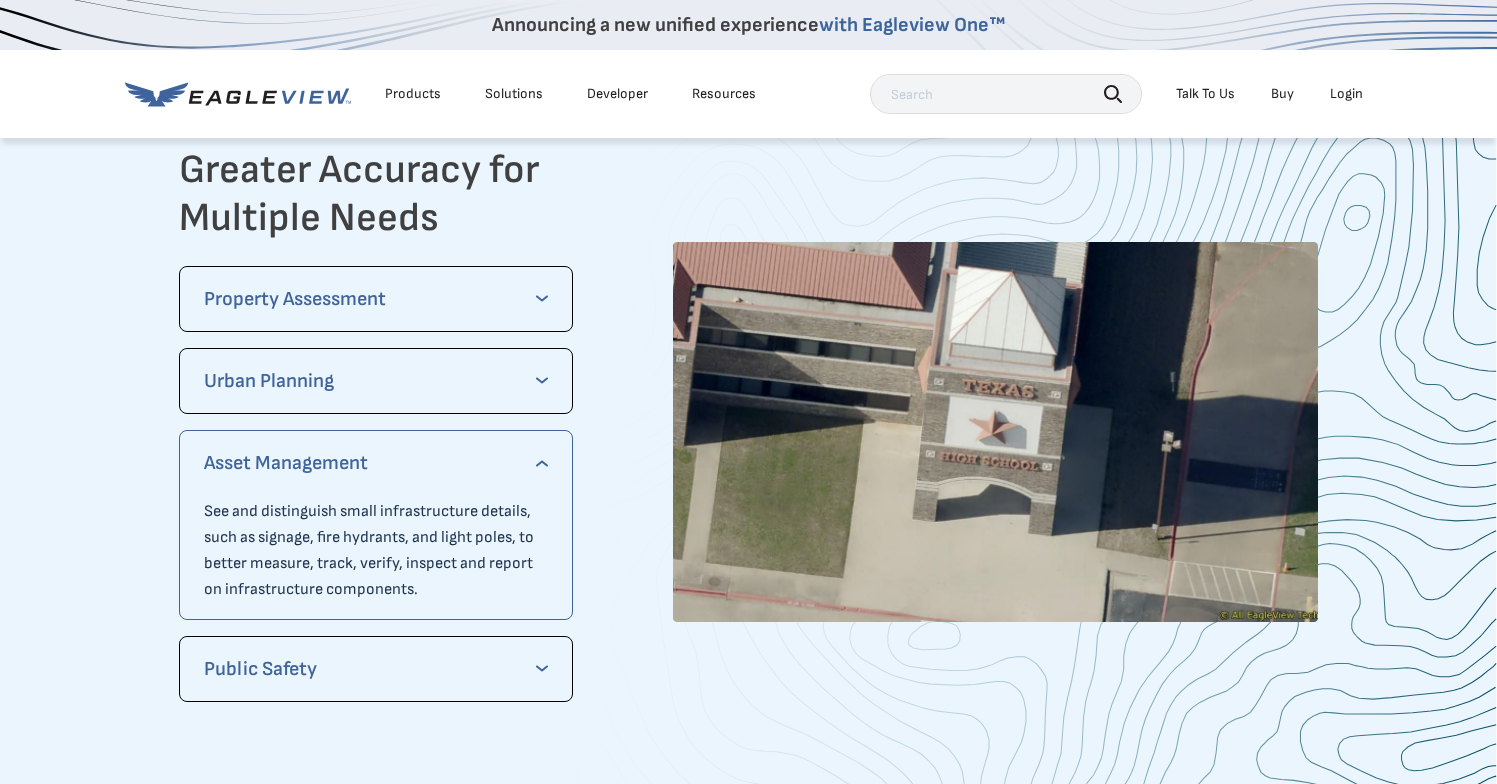 click on "Property Assessment" at bounding box center (376, 299) 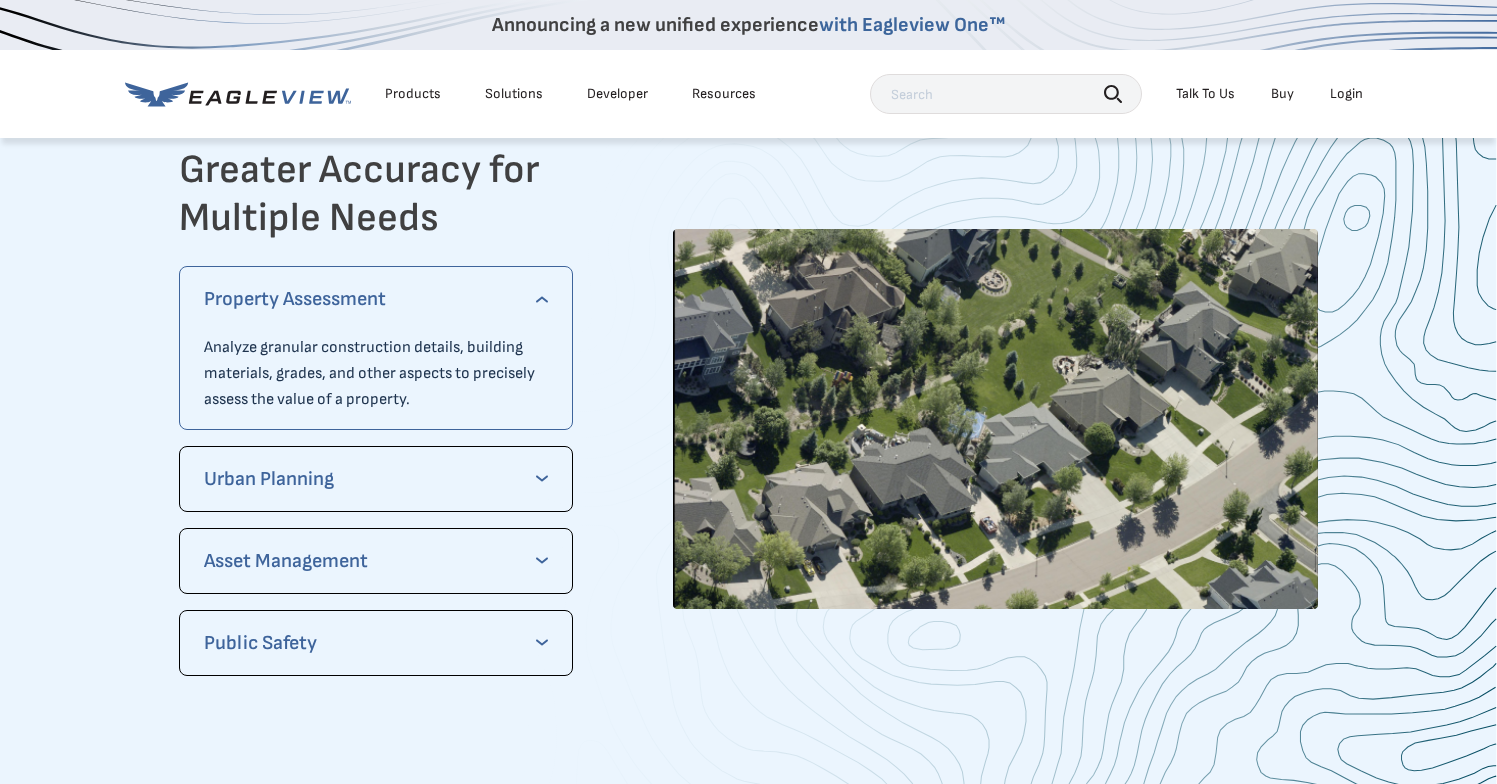 click at bounding box center [995, 419] 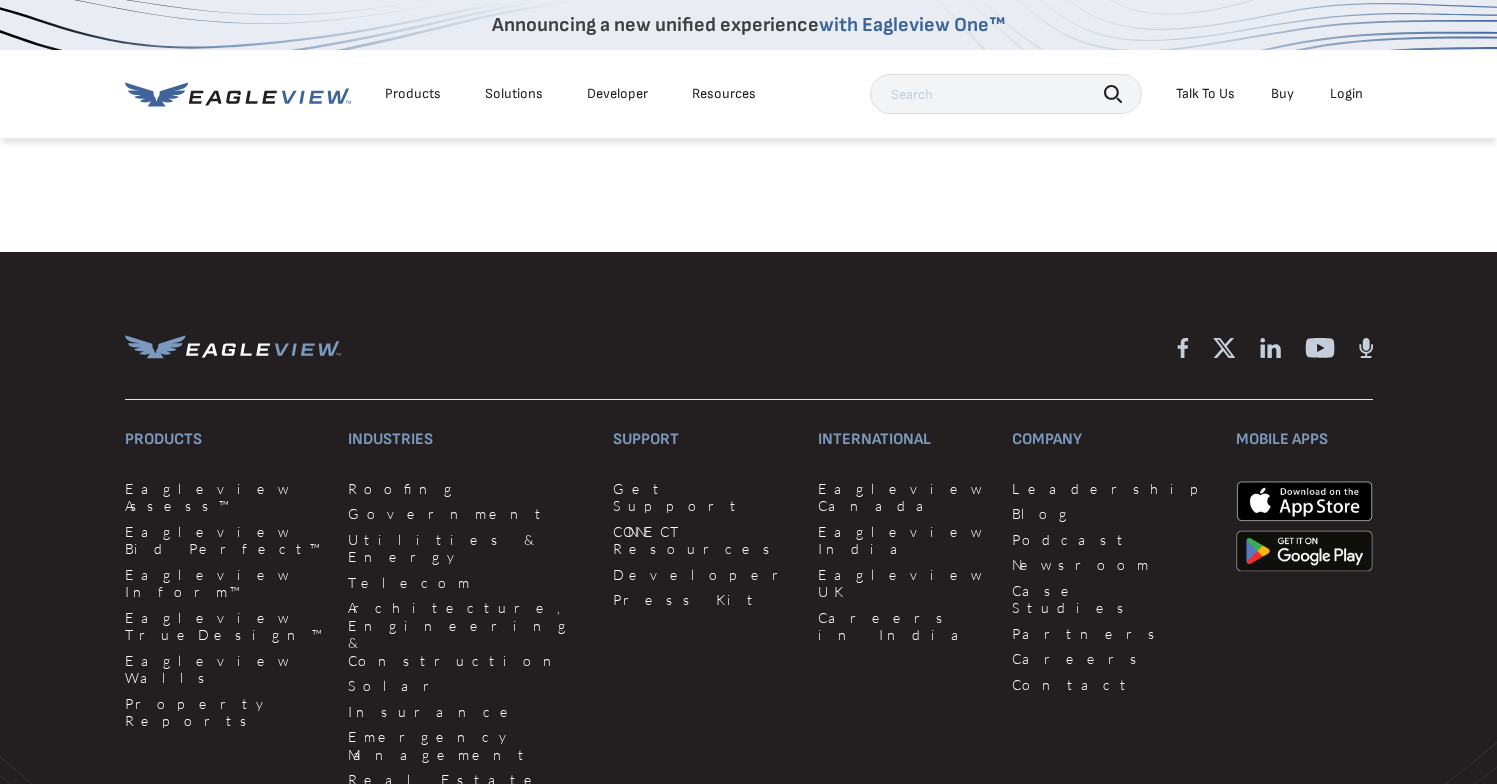 scroll, scrollTop: 6084, scrollLeft: 0, axis: vertical 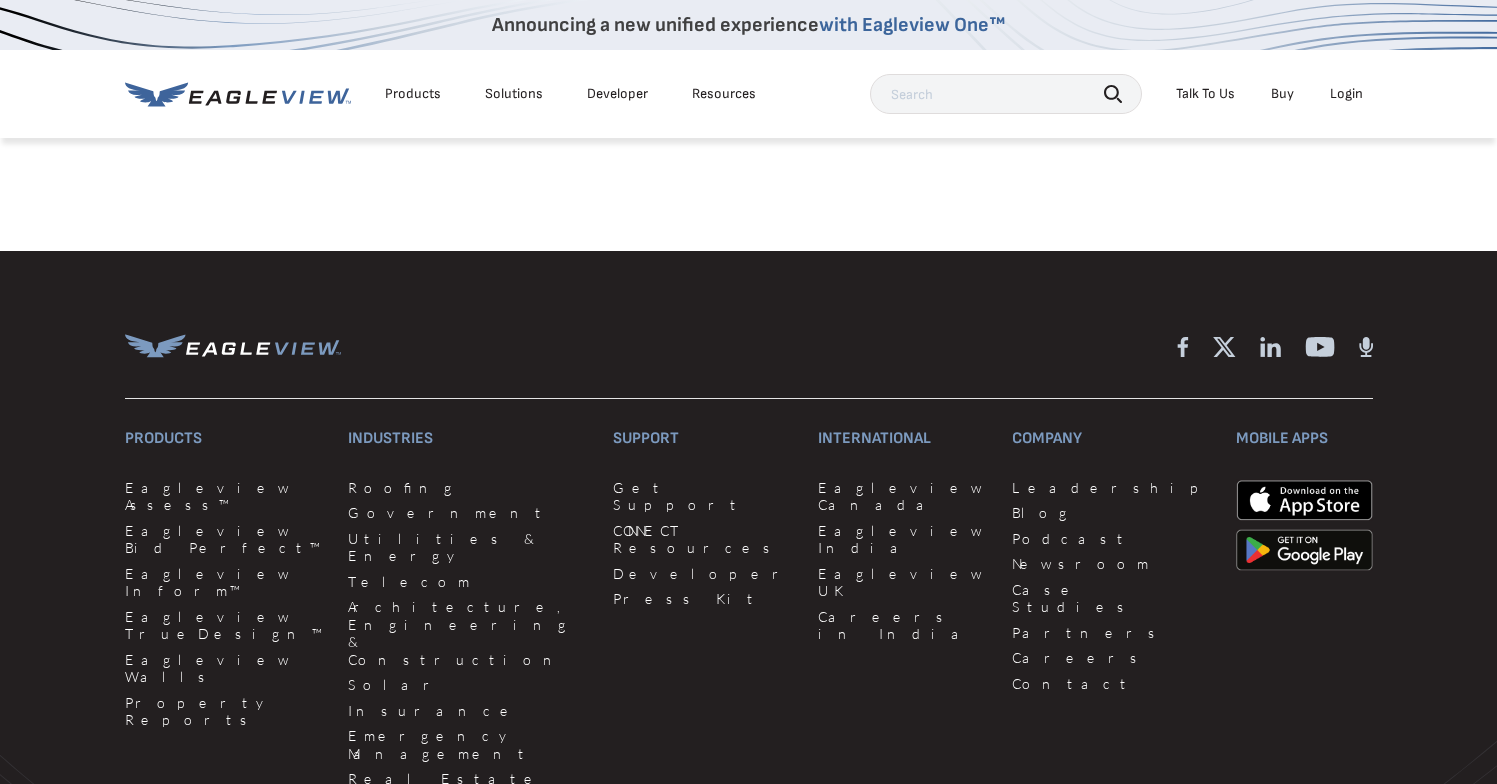 click at bounding box center [748, 181] 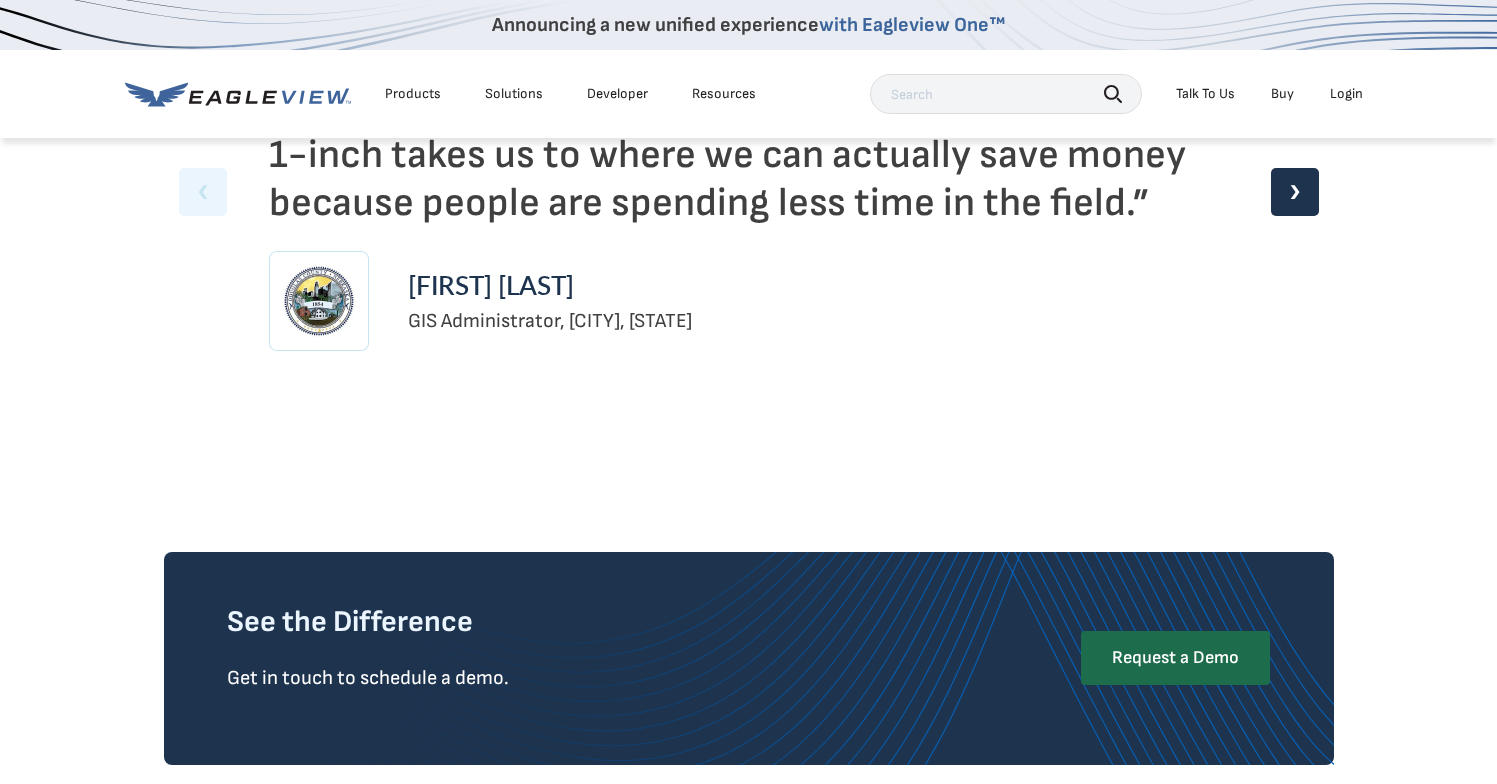 scroll, scrollTop: 4988, scrollLeft: 0, axis: vertical 